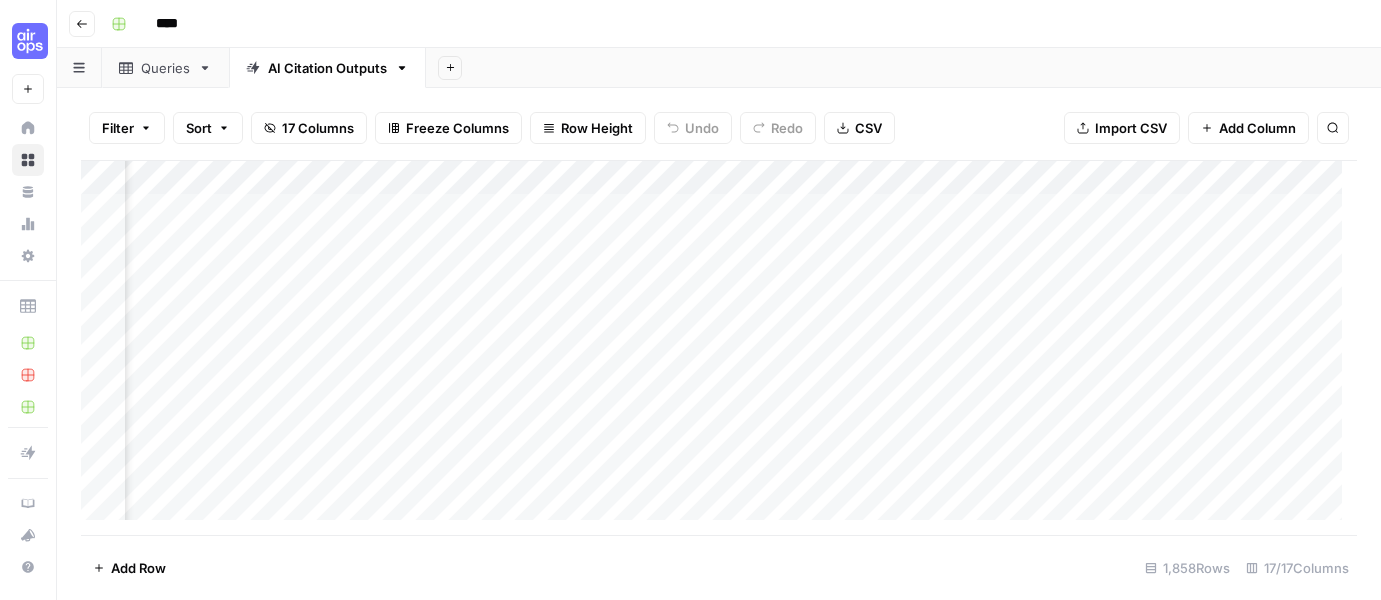 scroll, scrollTop: 0, scrollLeft: 0, axis: both 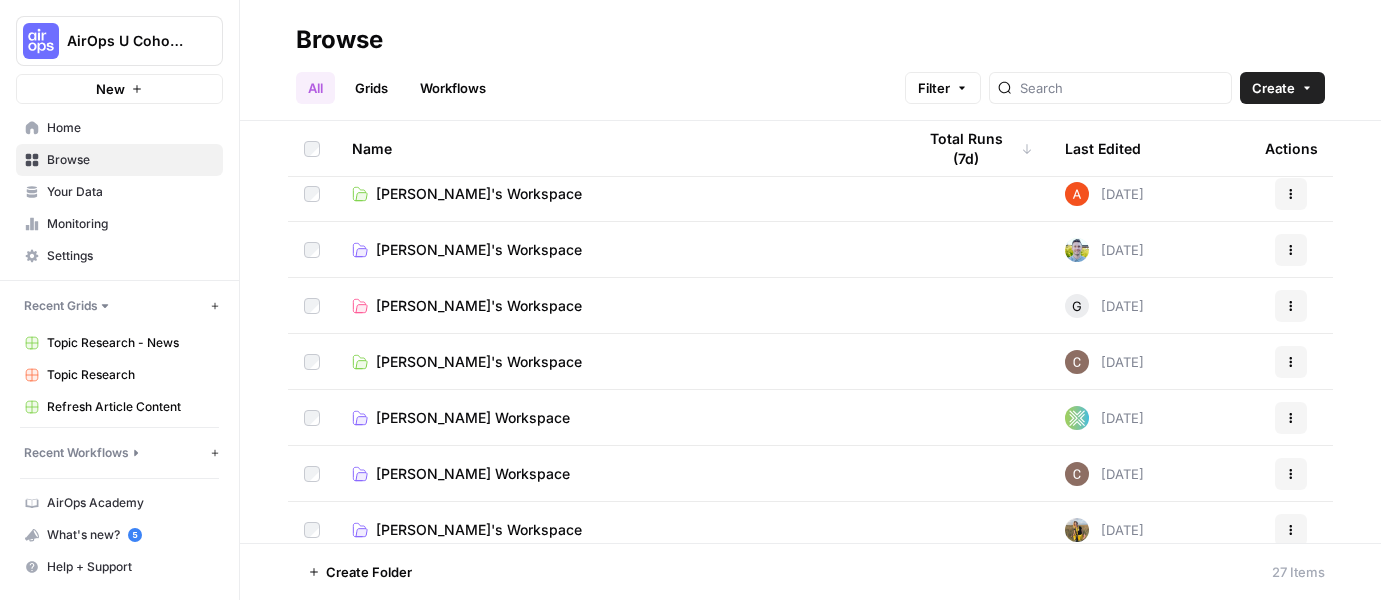 click on "[PERSON_NAME]'s Workspace" at bounding box center [617, 361] 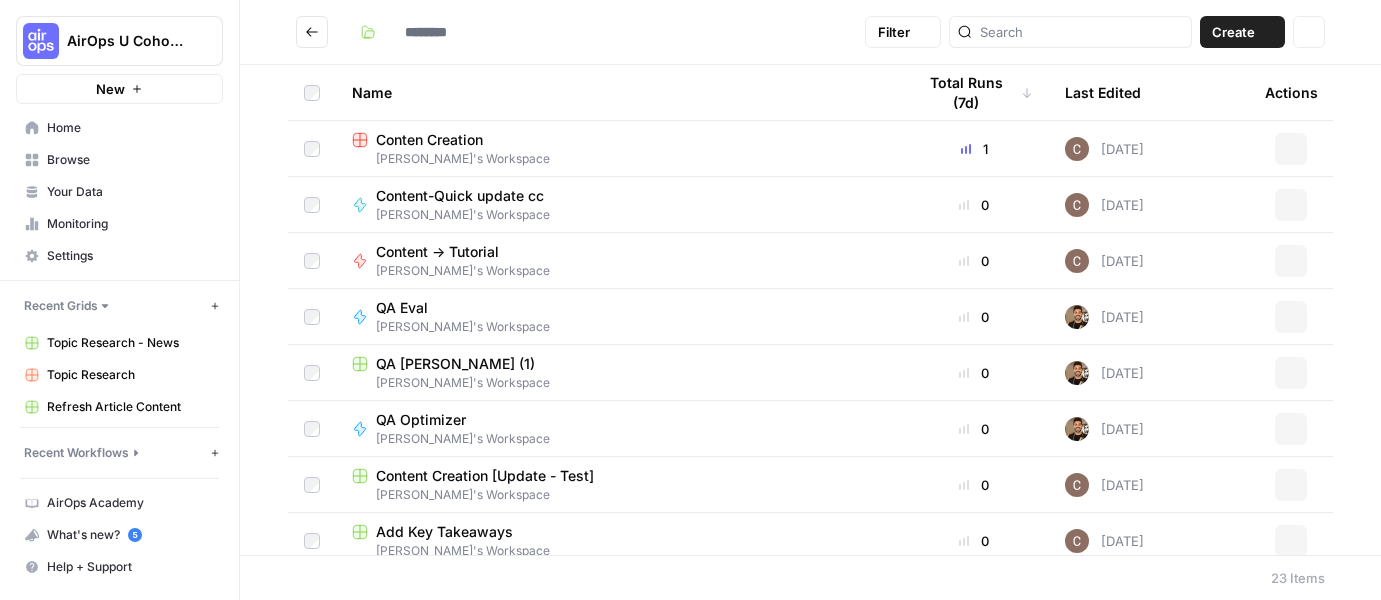 type on "**********" 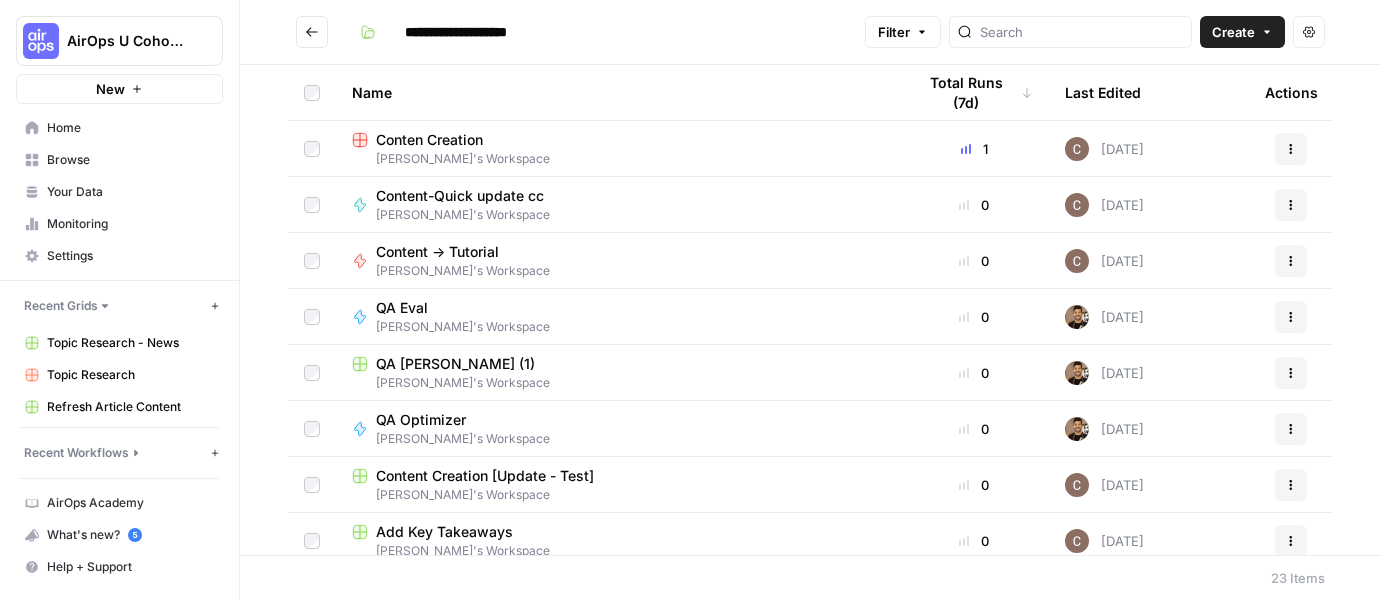 click on "Conten Creation" at bounding box center [617, 140] 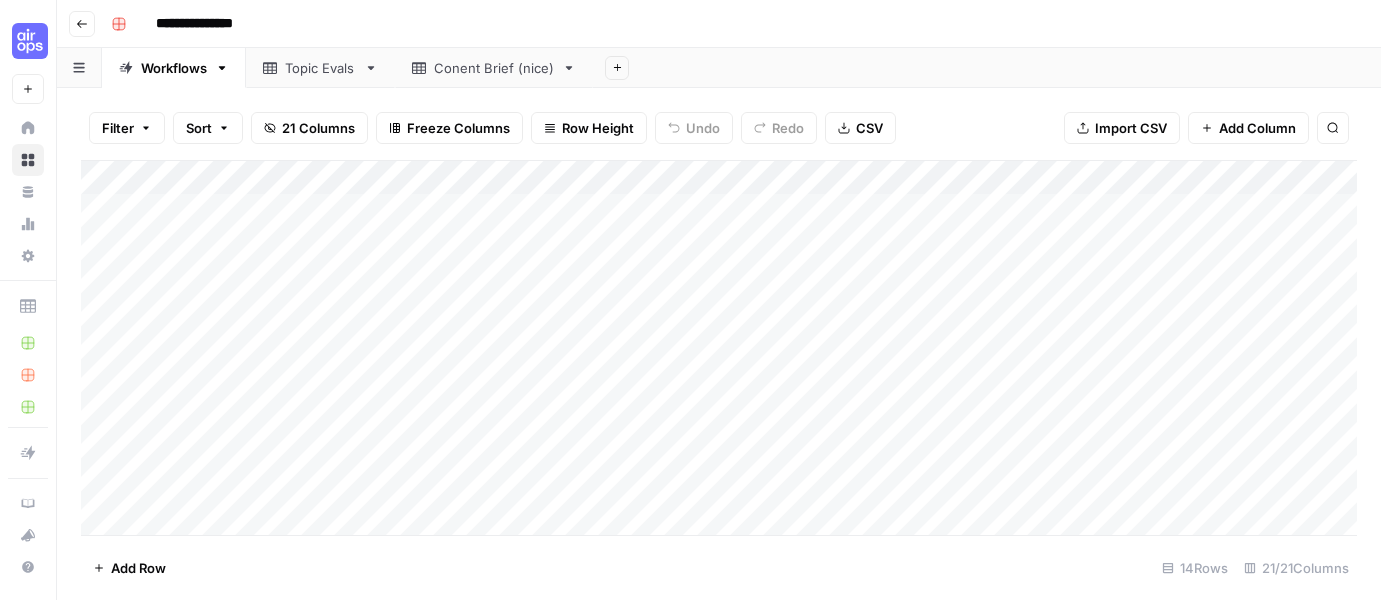 click on "Add Column" at bounding box center (719, 348) 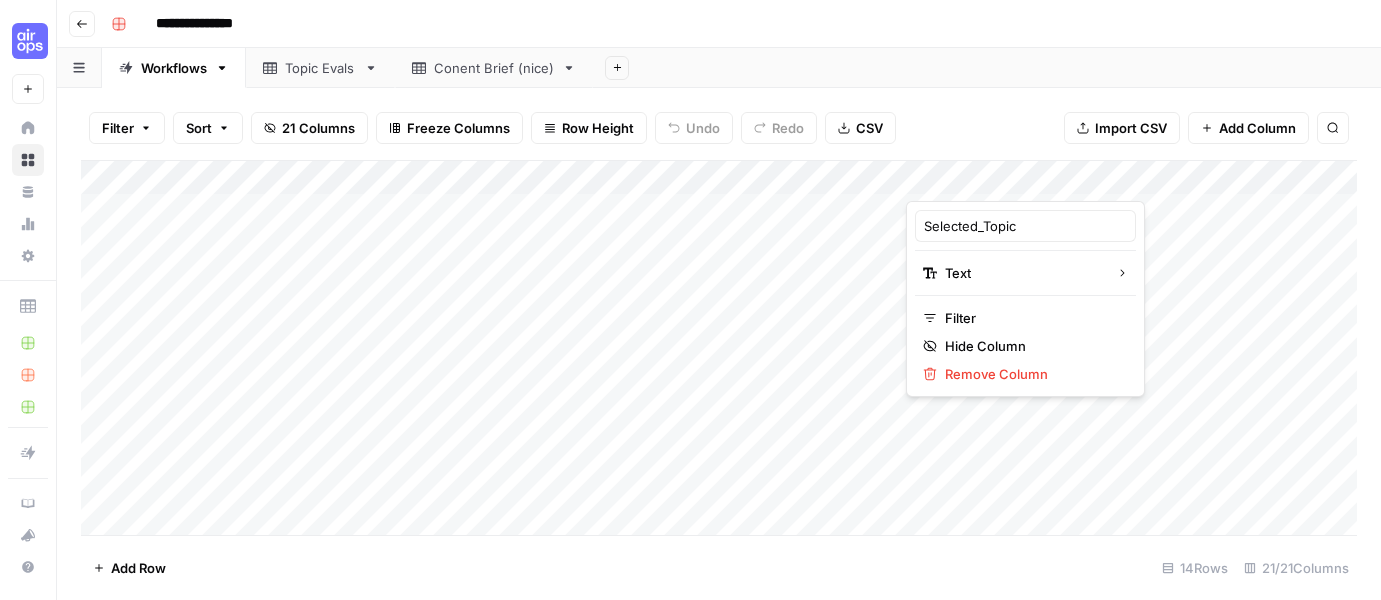 type 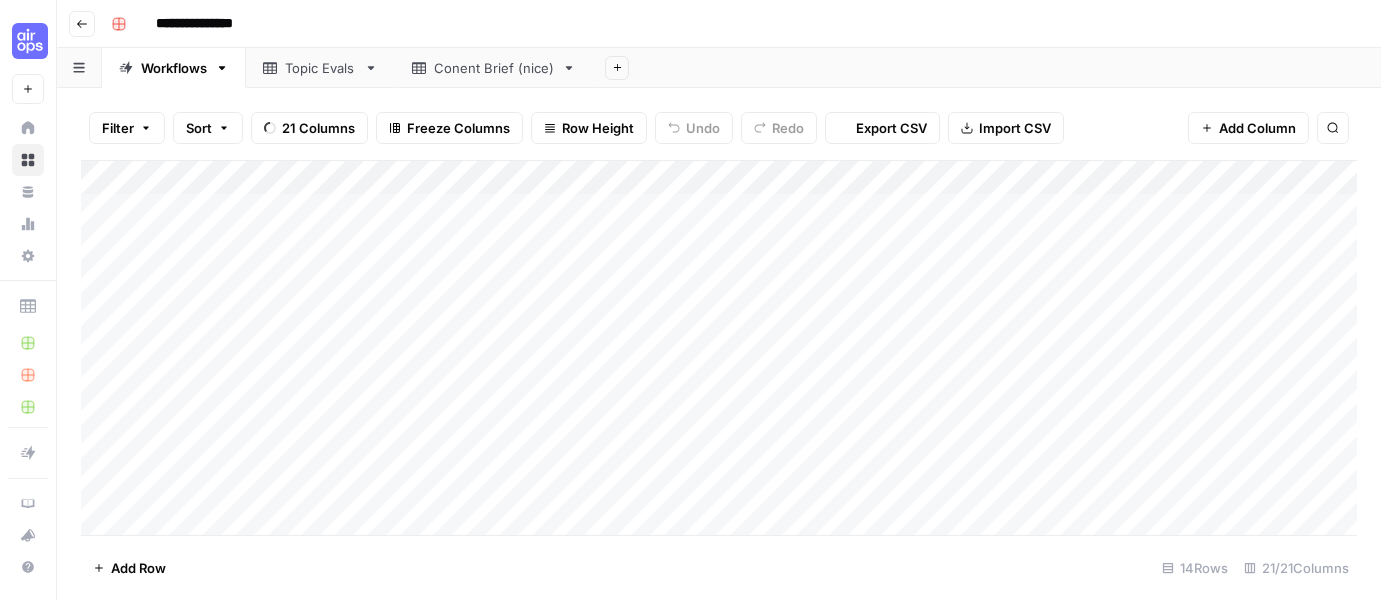 scroll, scrollTop: 0, scrollLeft: 0, axis: both 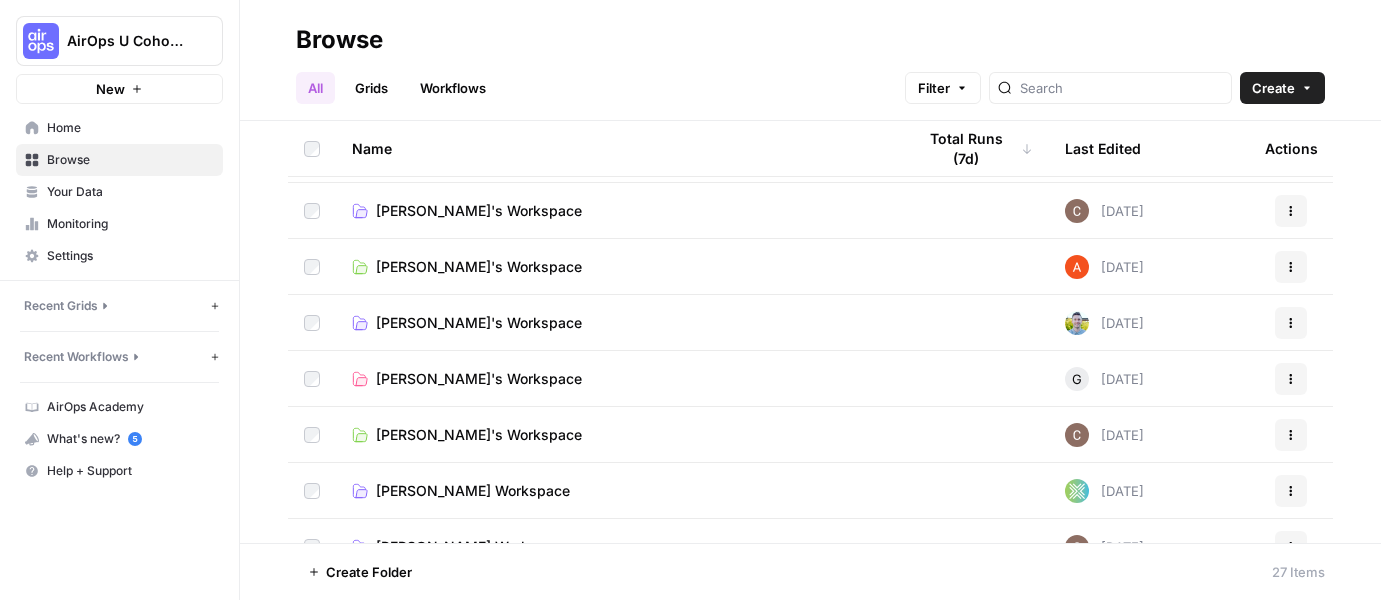 click on "[PERSON_NAME]'s Workspace" at bounding box center (617, 435) 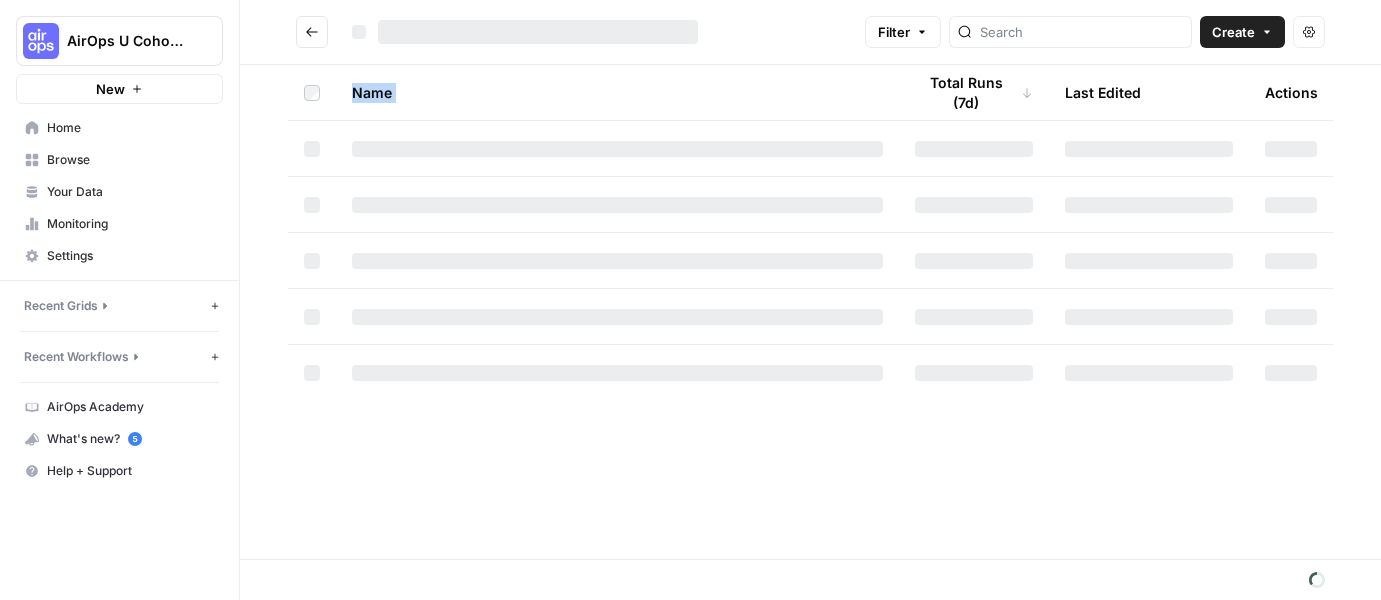 click on "Name Total Runs (7d) Last Edited Actions" at bounding box center (810, 312) 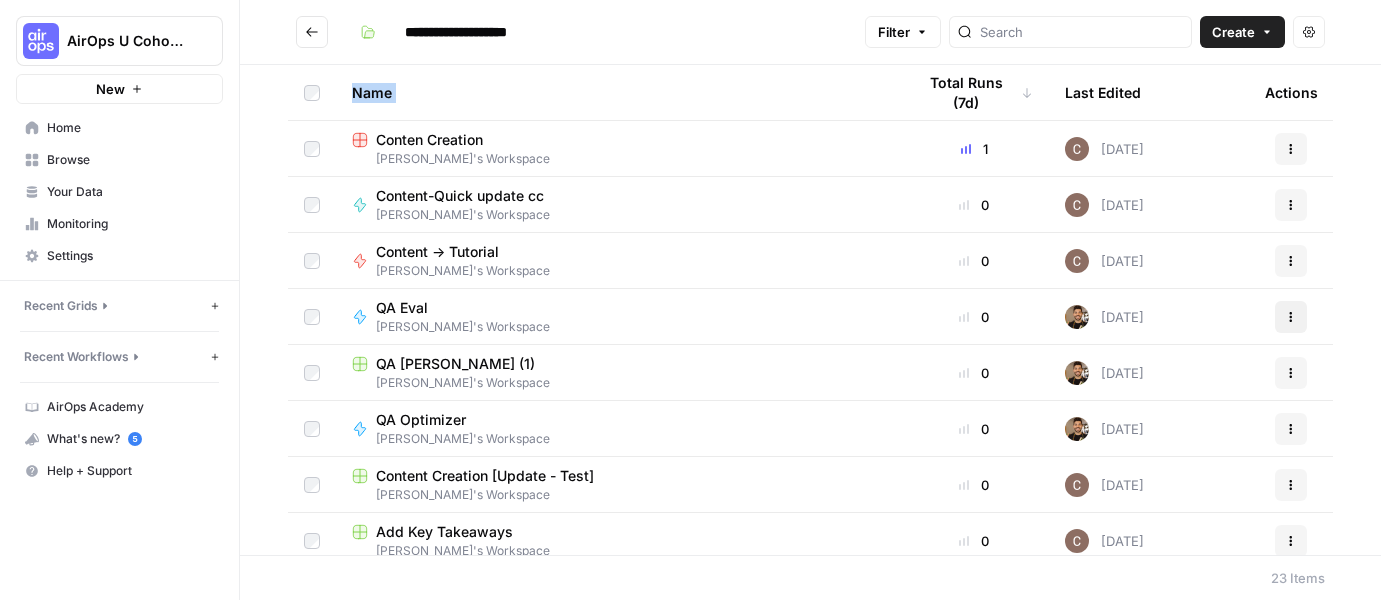 click 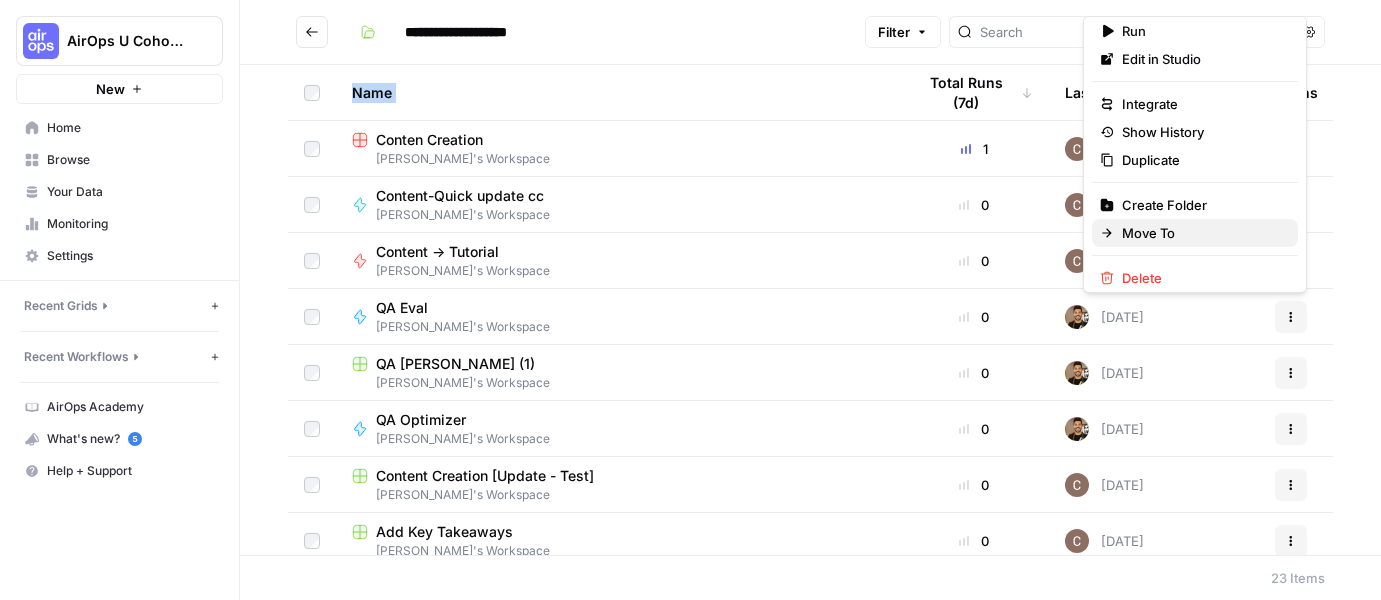 scroll, scrollTop: 16, scrollLeft: 0, axis: vertical 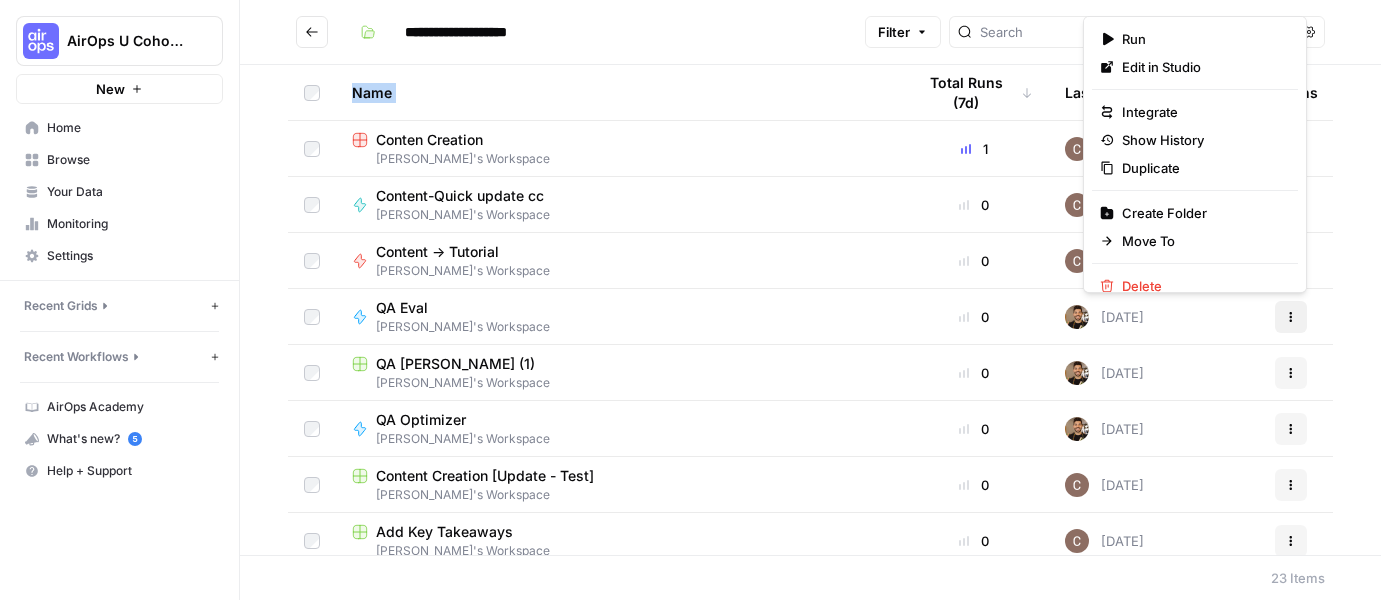 drag, startPoint x: 1304, startPoint y: 306, endPoint x: 1289, endPoint y: 322, distance: 21.931713 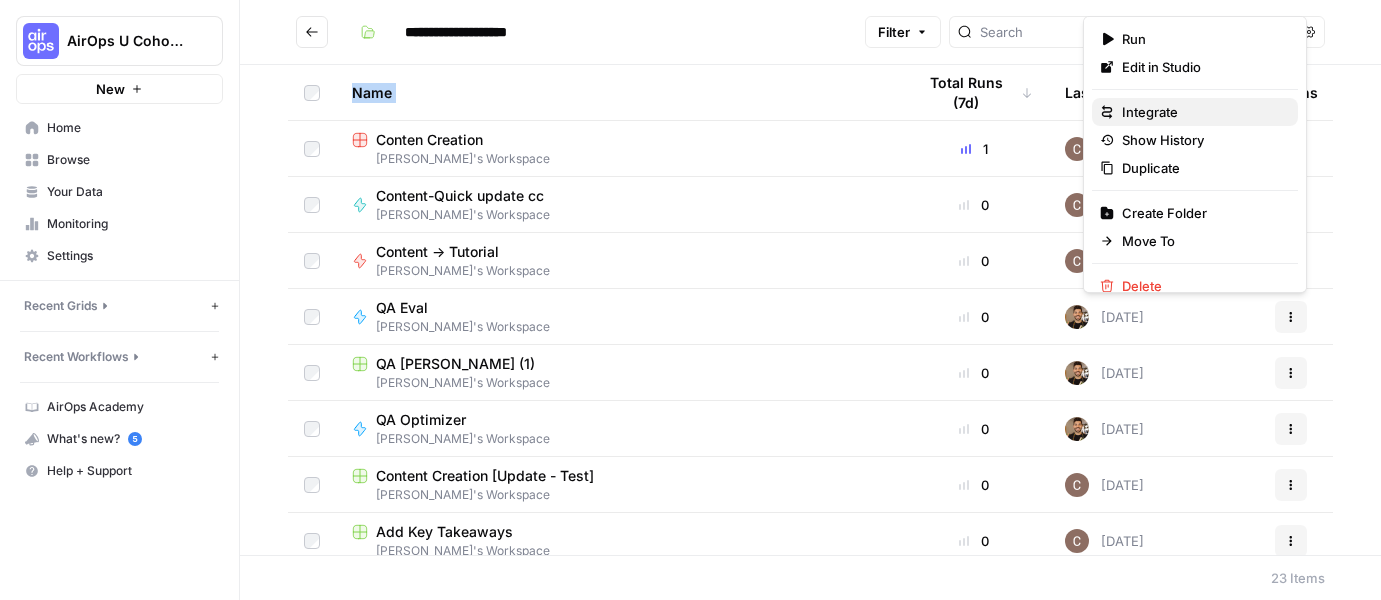 click on "Integrate" at bounding box center [1195, 112] 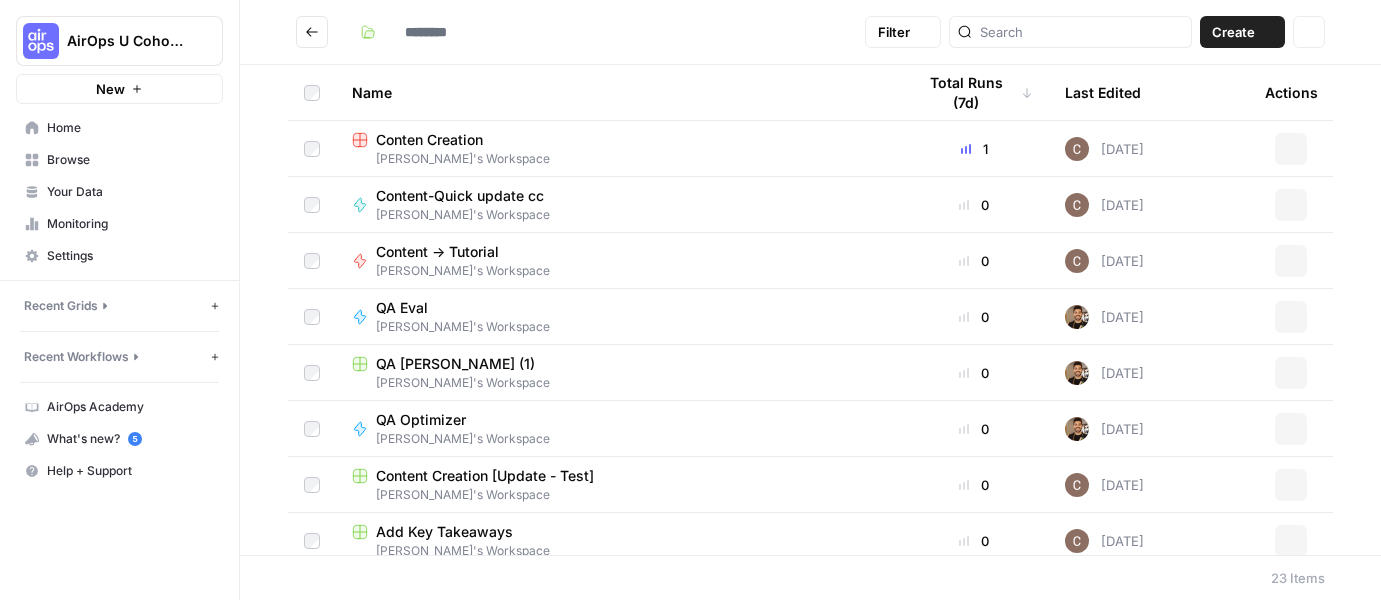 type on "**********" 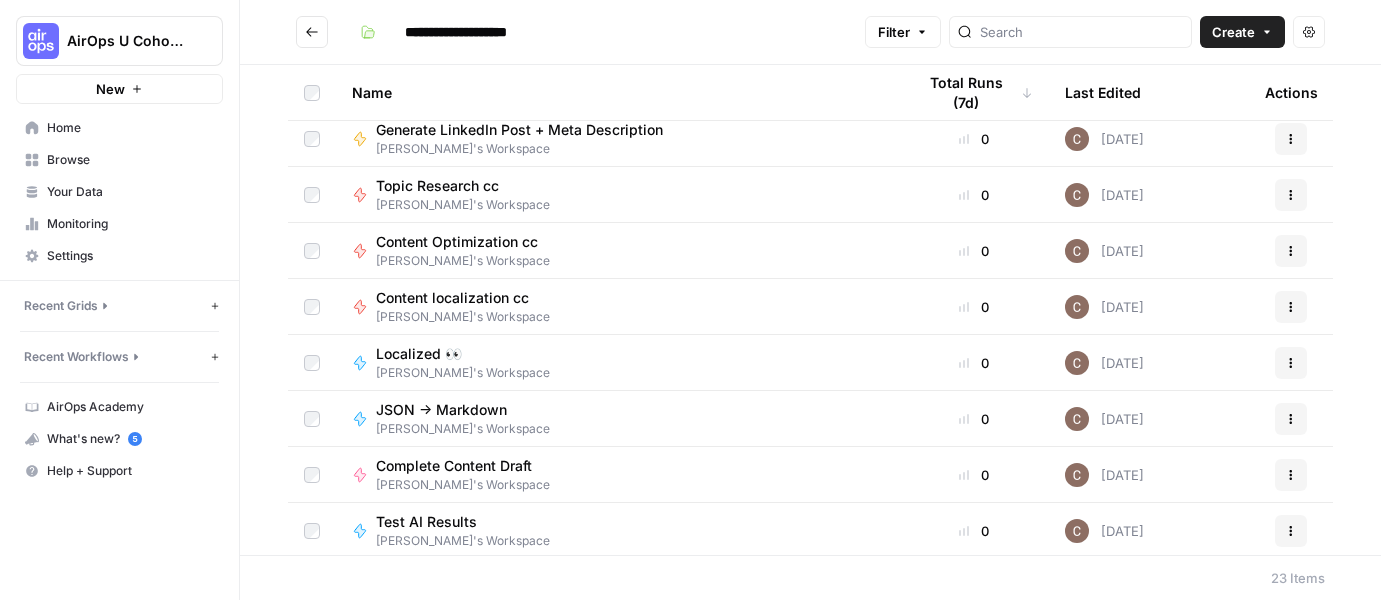 scroll, scrollTop: 432, scrollLeft: 0, axis: vertical 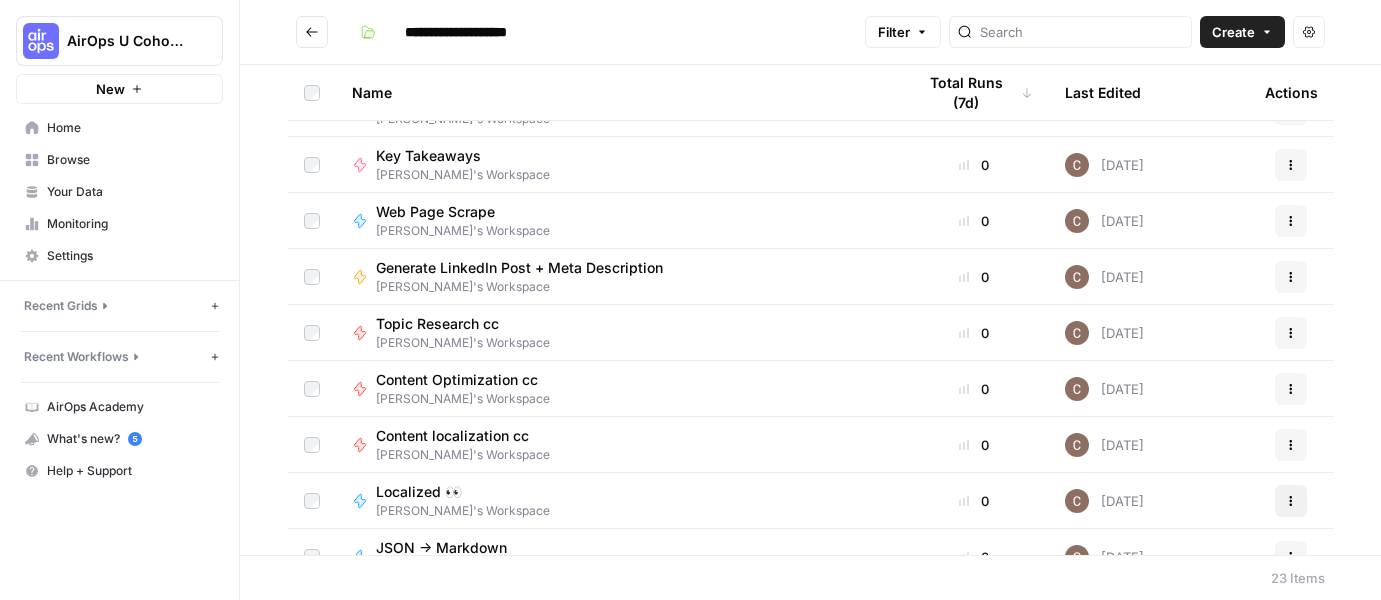 click on "Actions" at bounding box center [1291, 501] 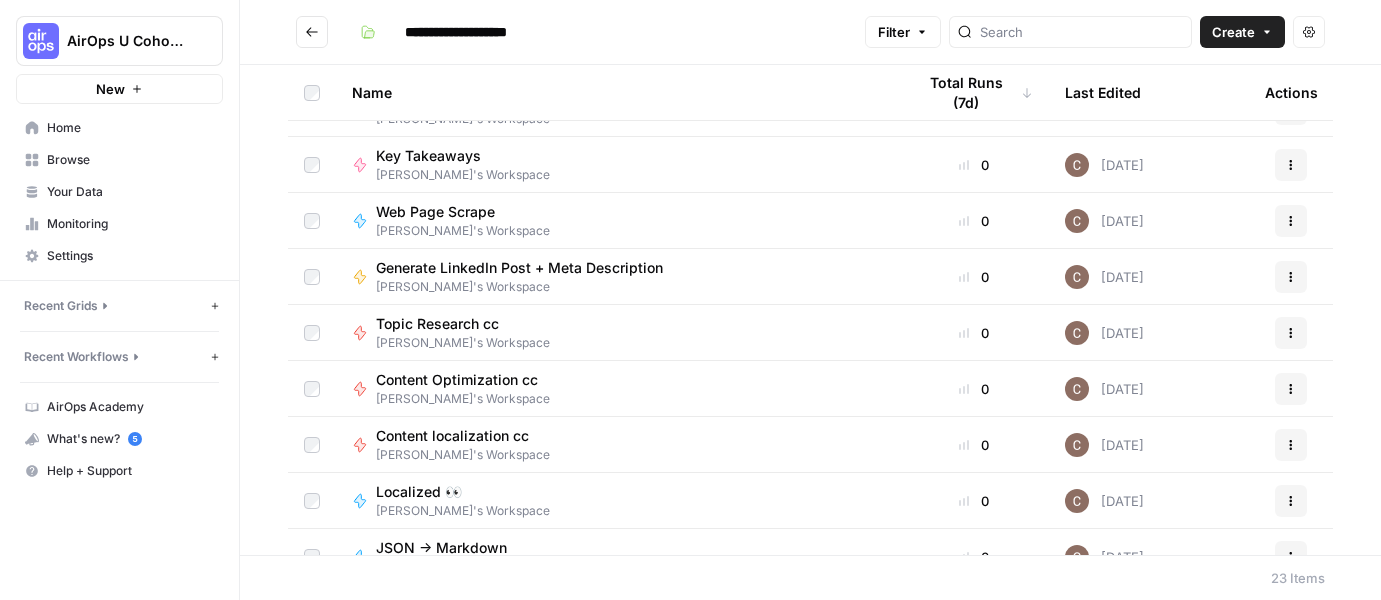 click on "Localized 👀 Clarissa's Workspace" at bounding box center (617, 501) 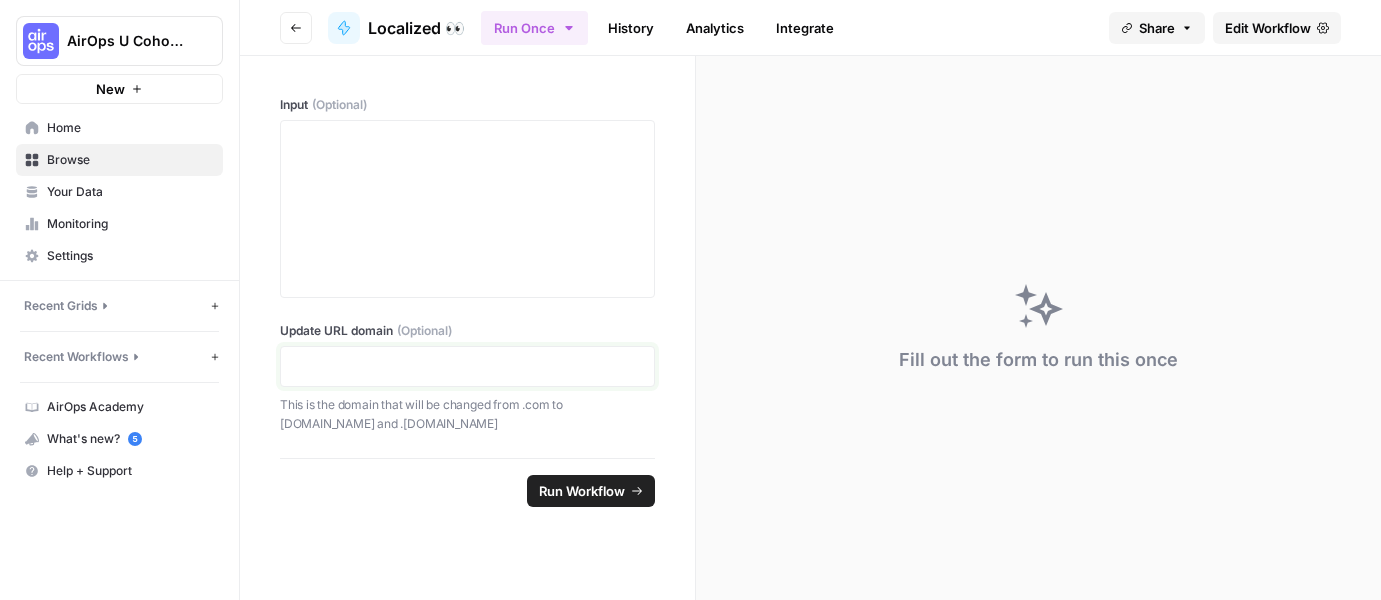 click at bounding box center (467, 366) 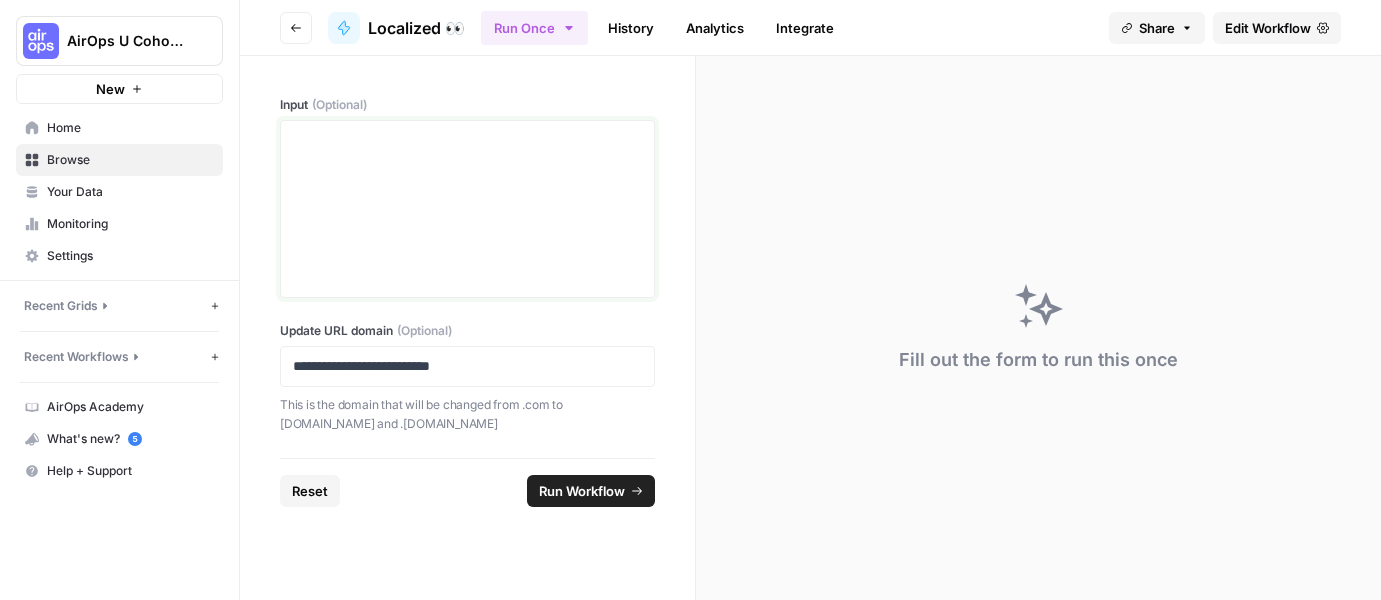 click at bounding box center (467, 209) 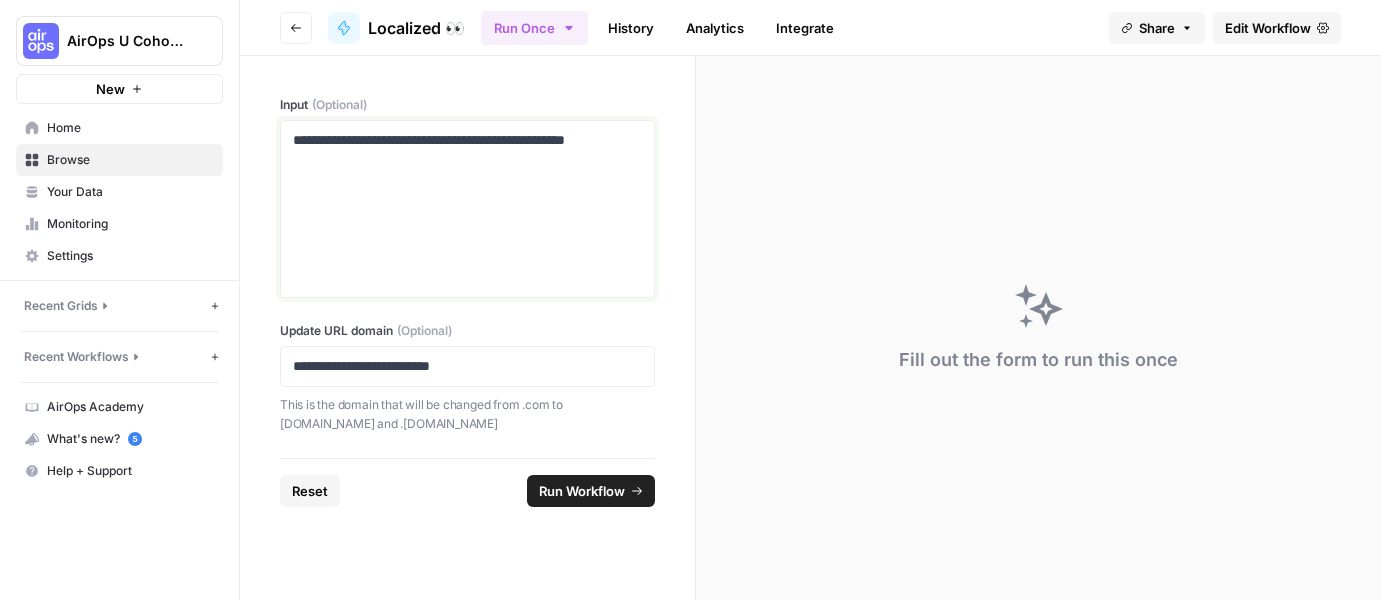 drag, startPoint x: 346, startPoint y: 167, endPoint x: 279, endPoint y: 144, distance: 70.837845 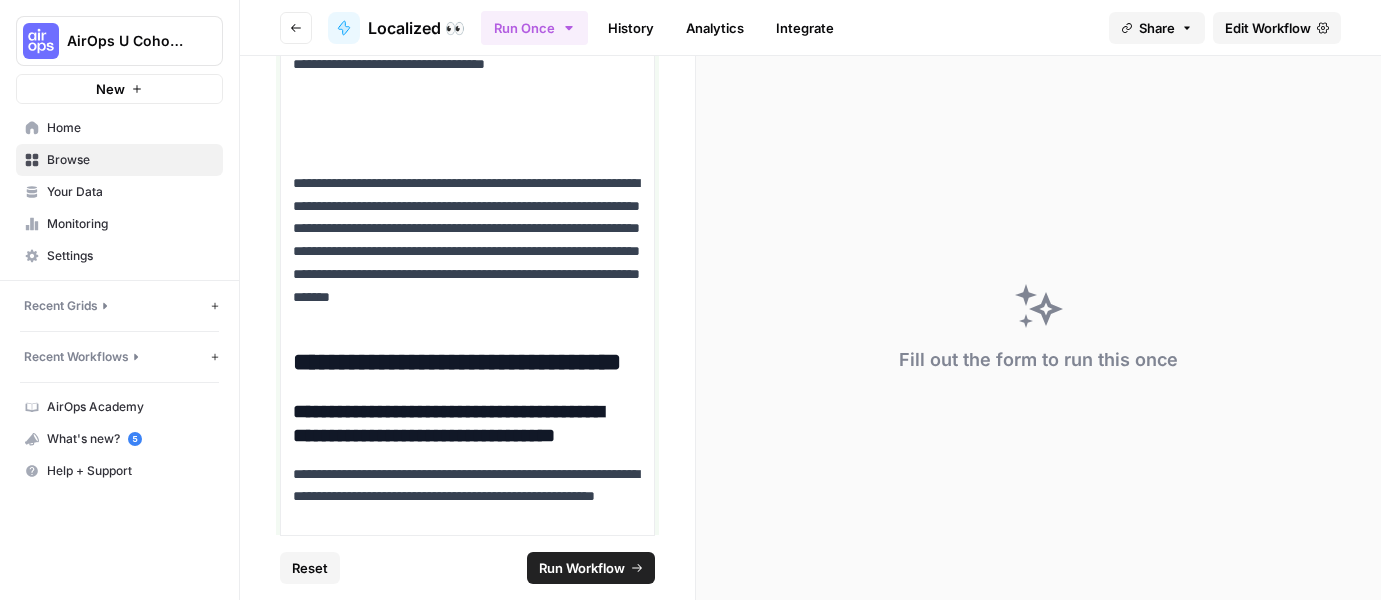 scroll, scrollTop: 14432, scrollLeft: 0, axis: vertical 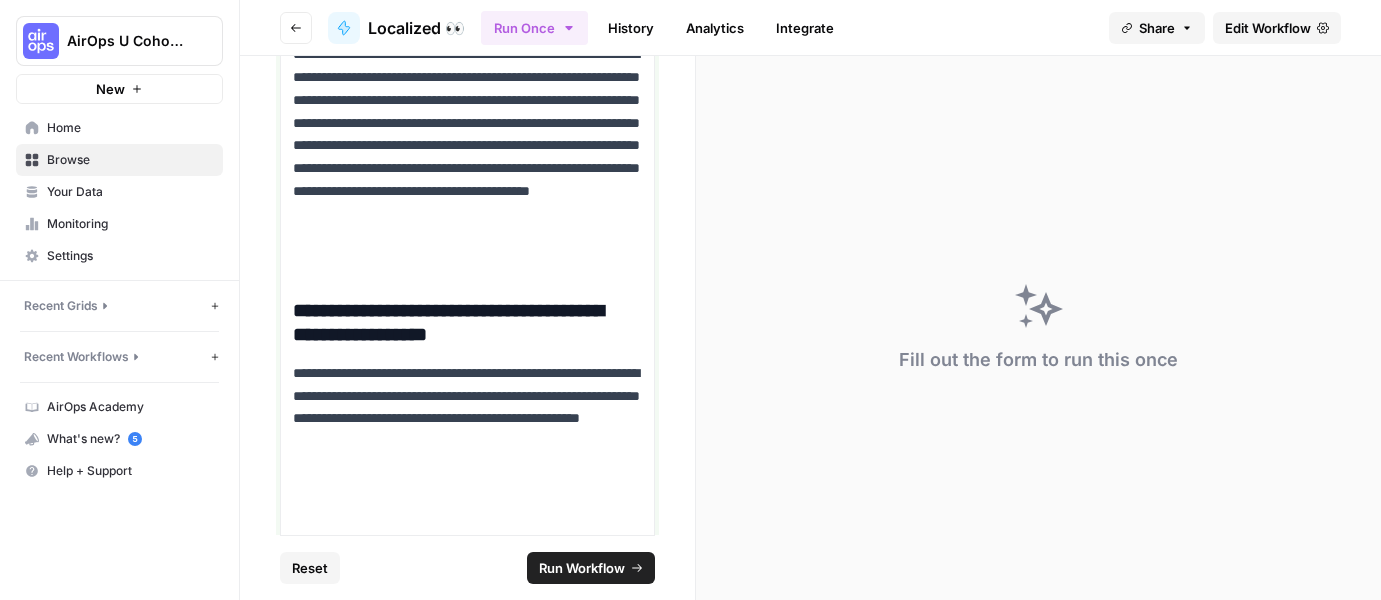 click at bounding box center [467, 7] 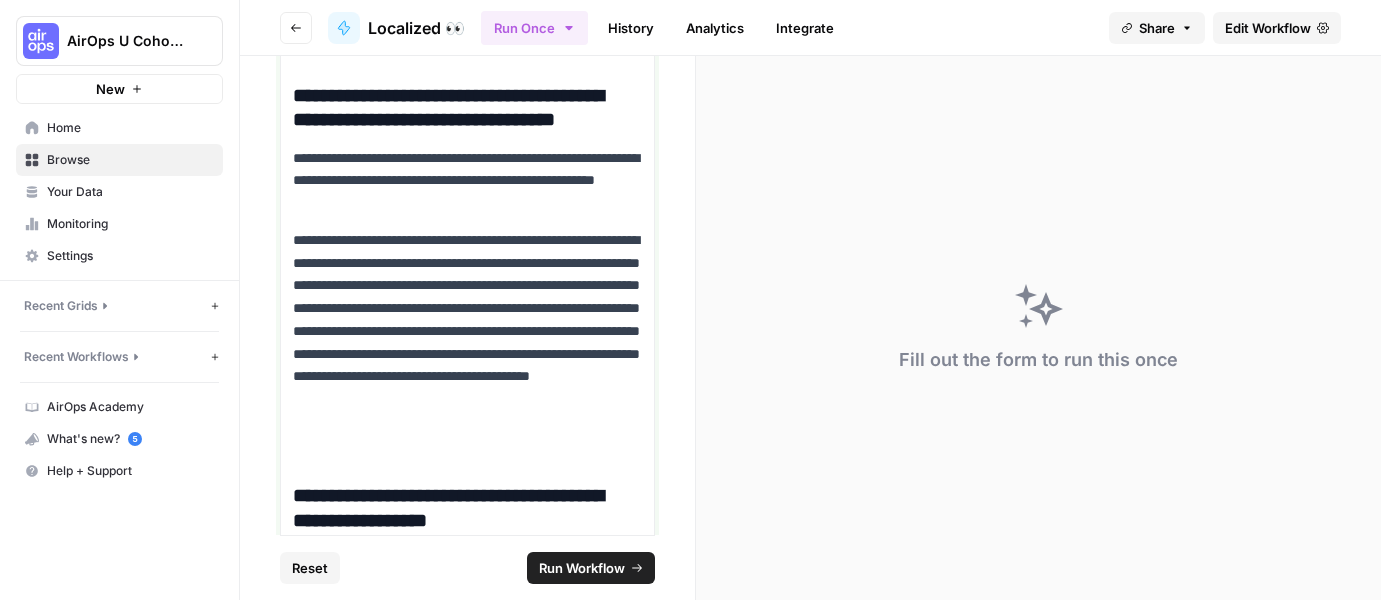 scroll, scrollTop: 13888, scrollLeft: 0, axis: vertical 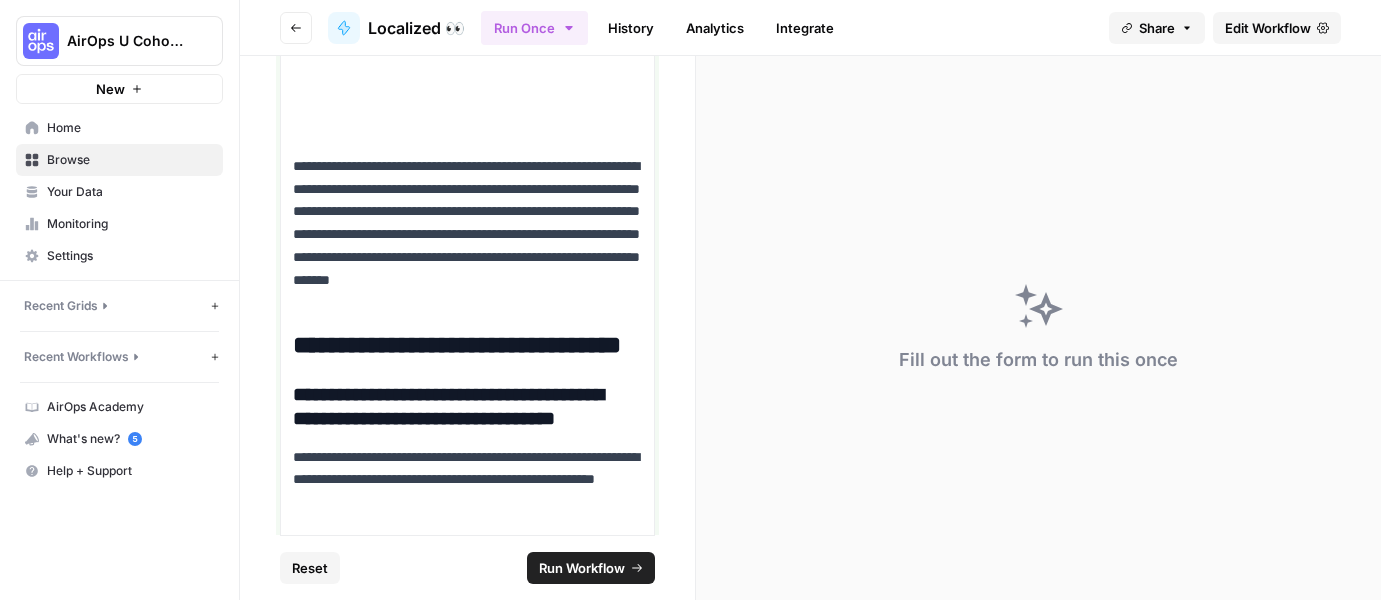 click at bounding box center [467, 118] 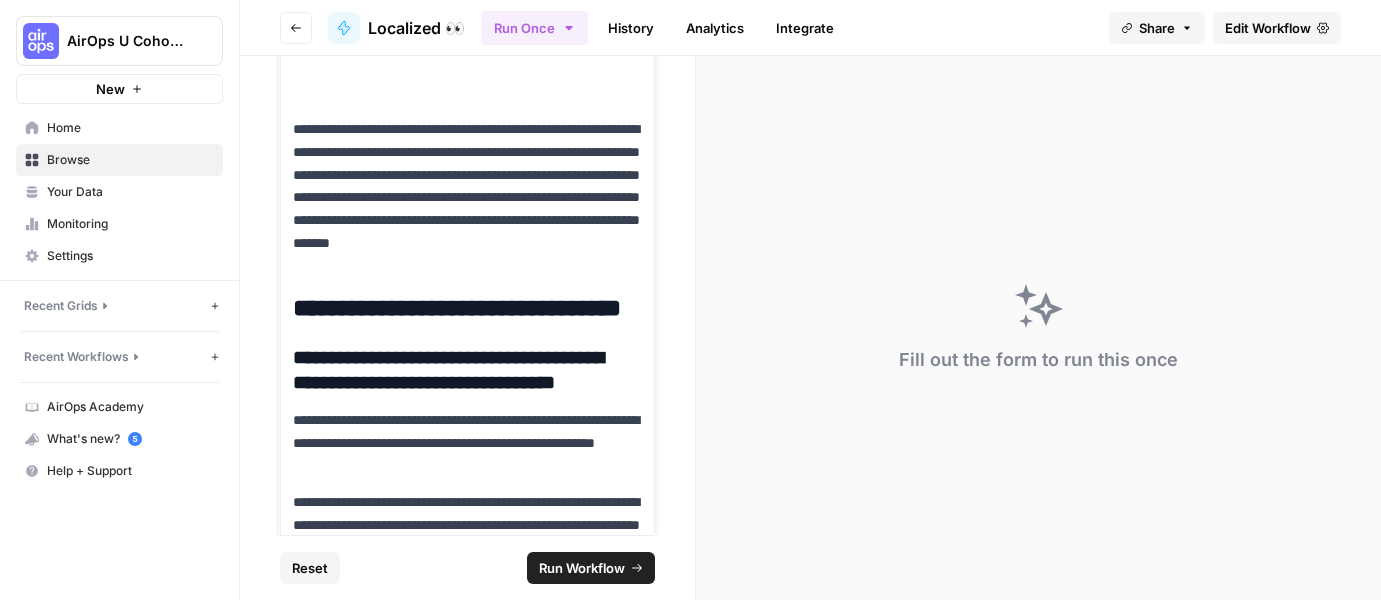 type 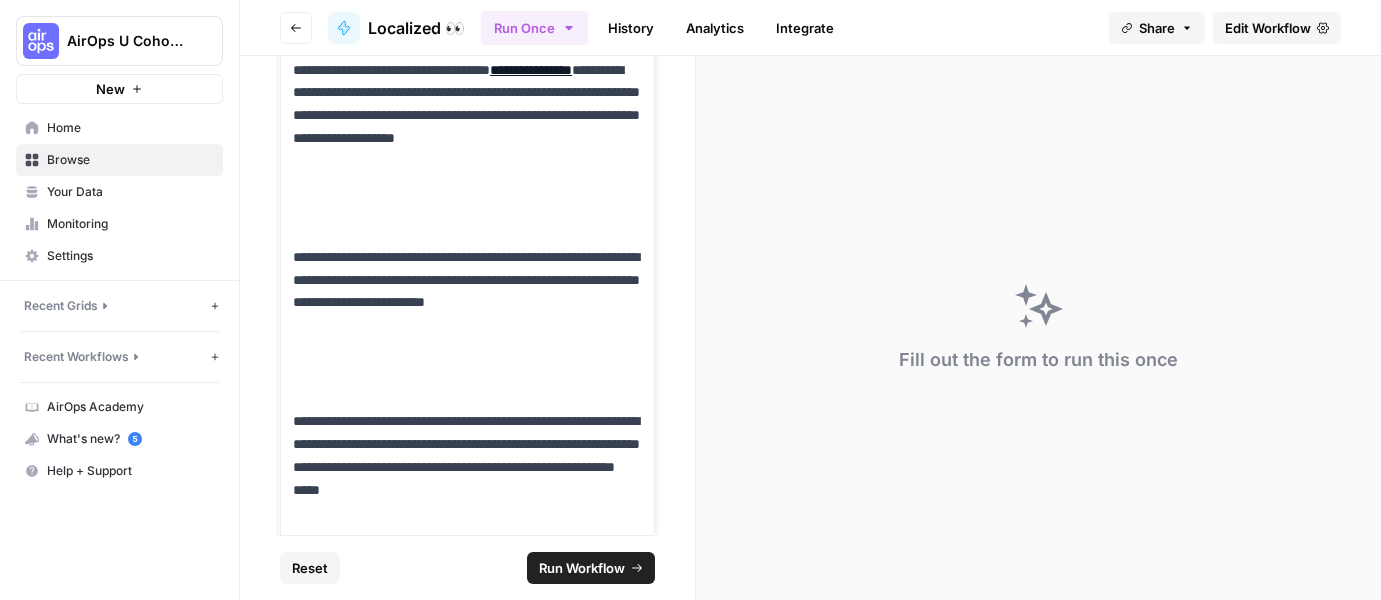 scroll, scrollTop: 10987, scrollLeft: 0, axis: vertical 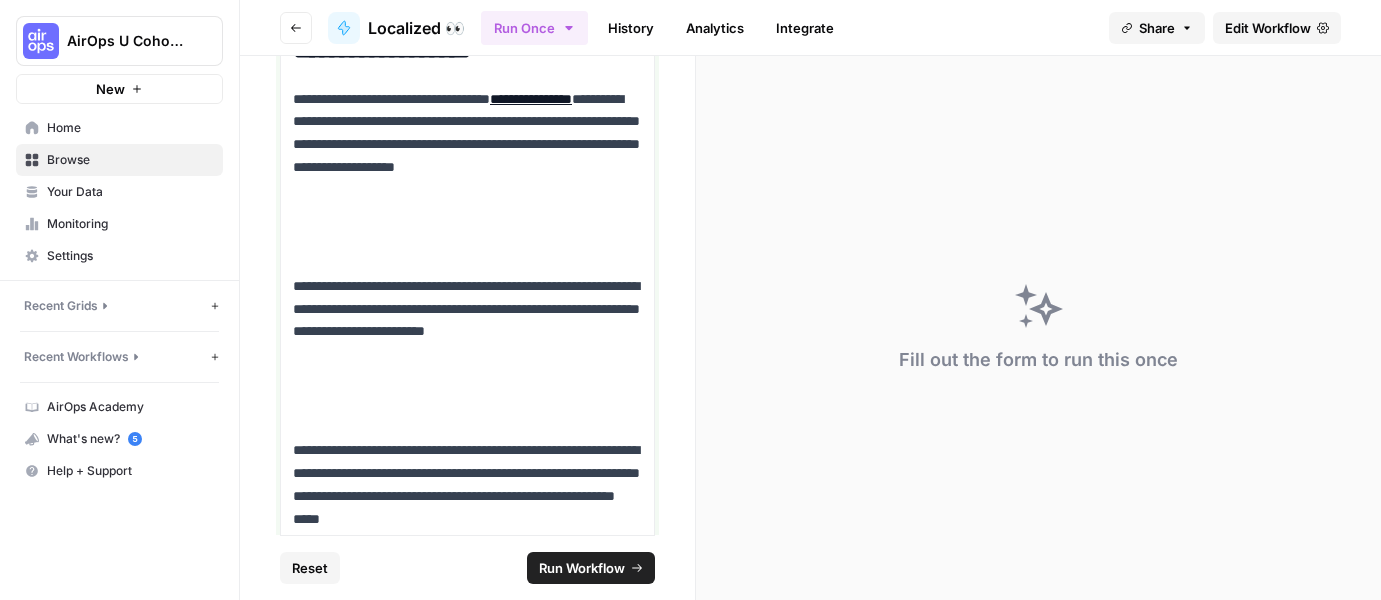 click at bounding box center (467, 238) 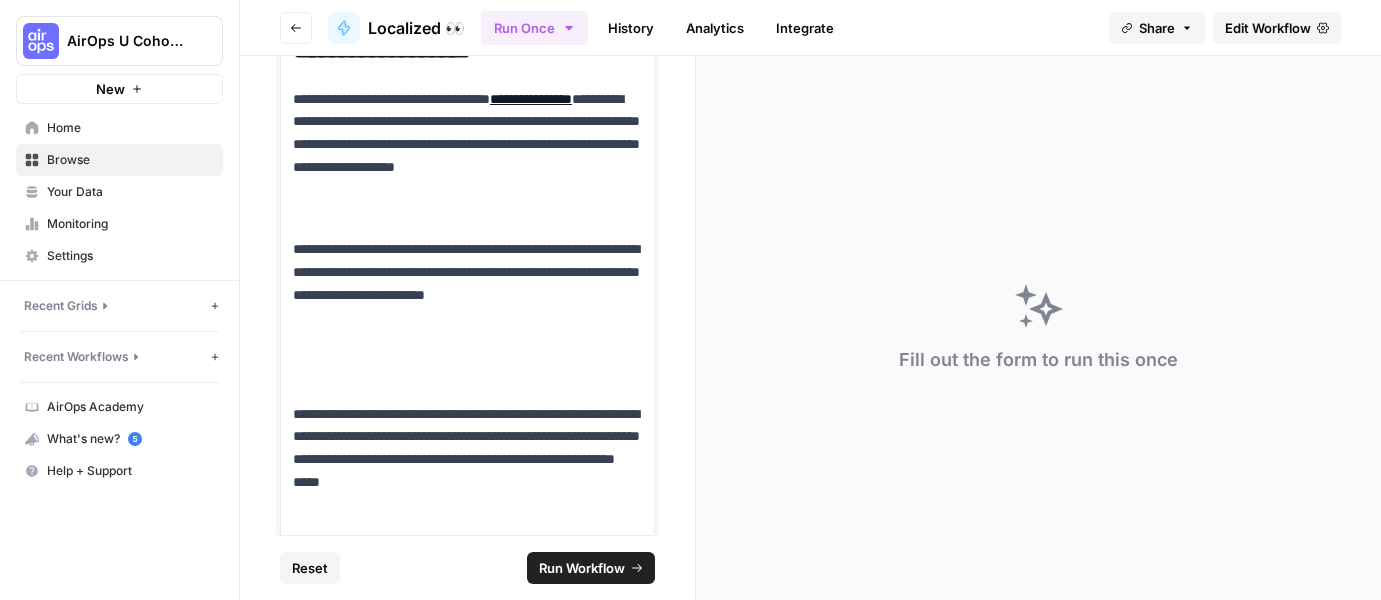 click at bounding box center [467, 366] 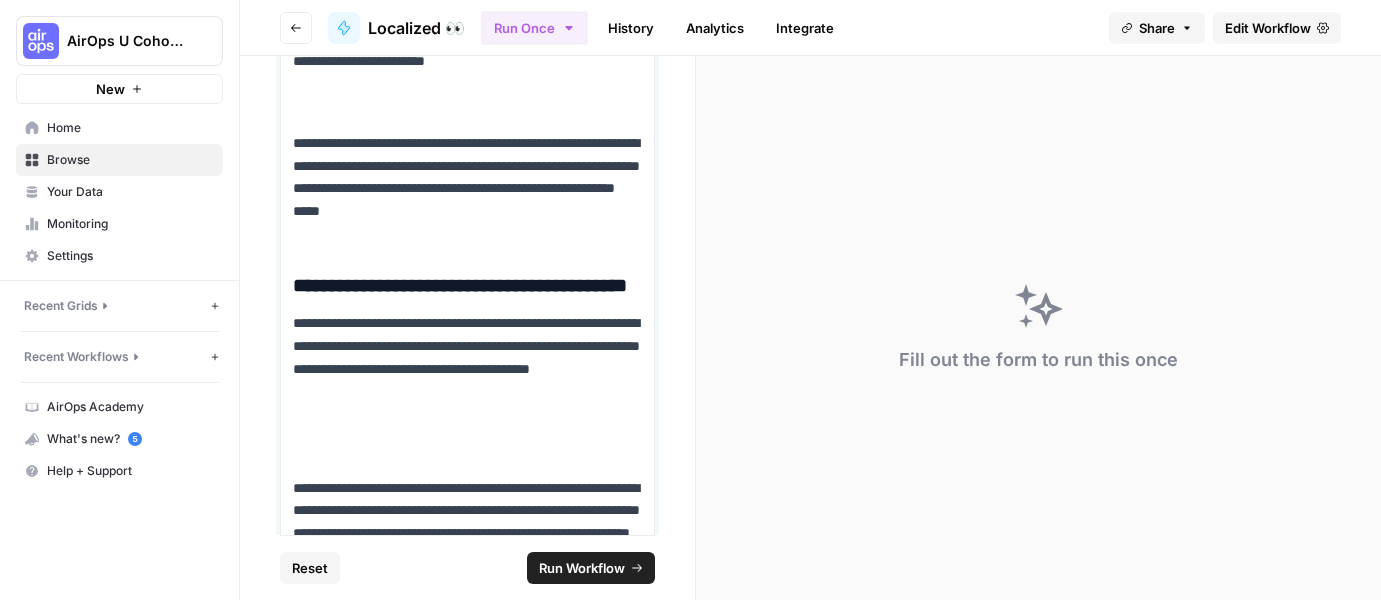 scroll, scrollTop: 11344, scrollLeft: 0, axis: vertical 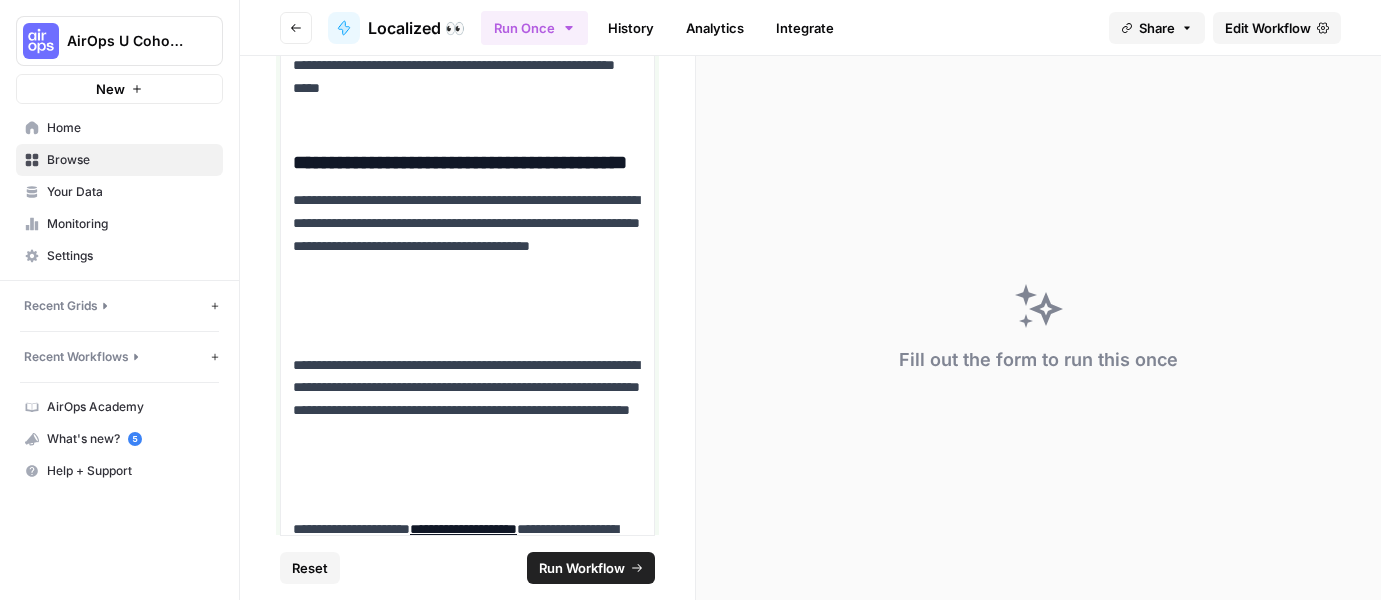 click at bounding box center [467, 317] 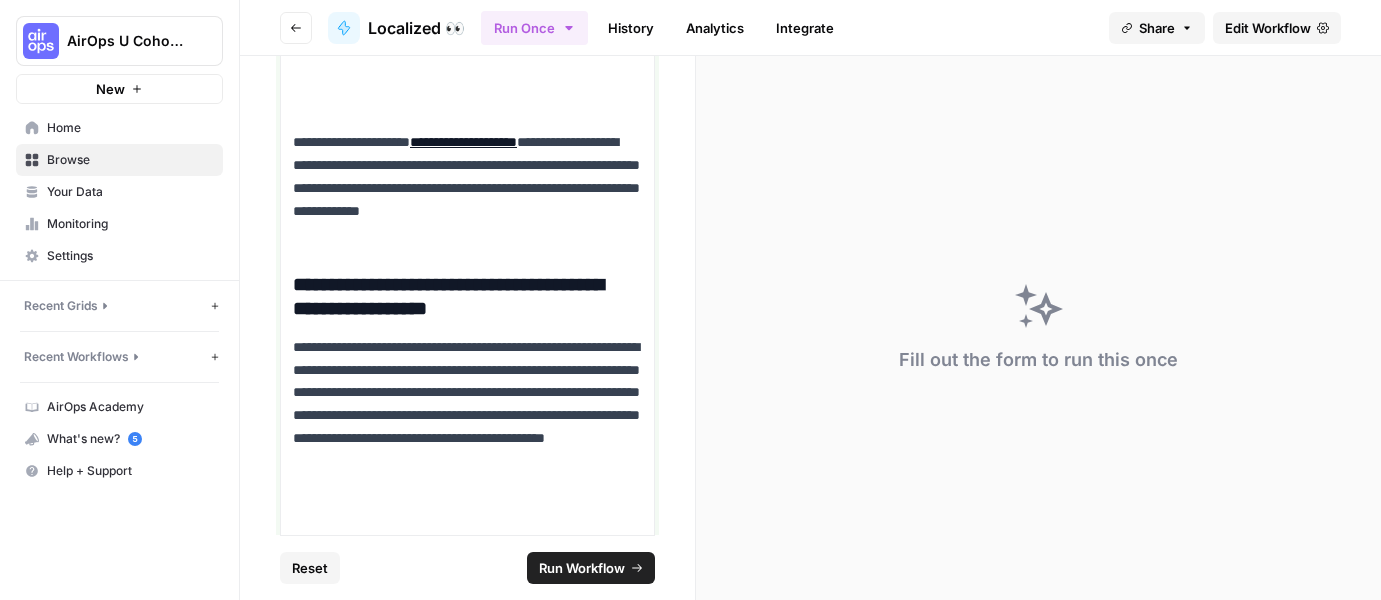 scroll, scrollTop: 11776, scrollLeft: 0, axis: vertical 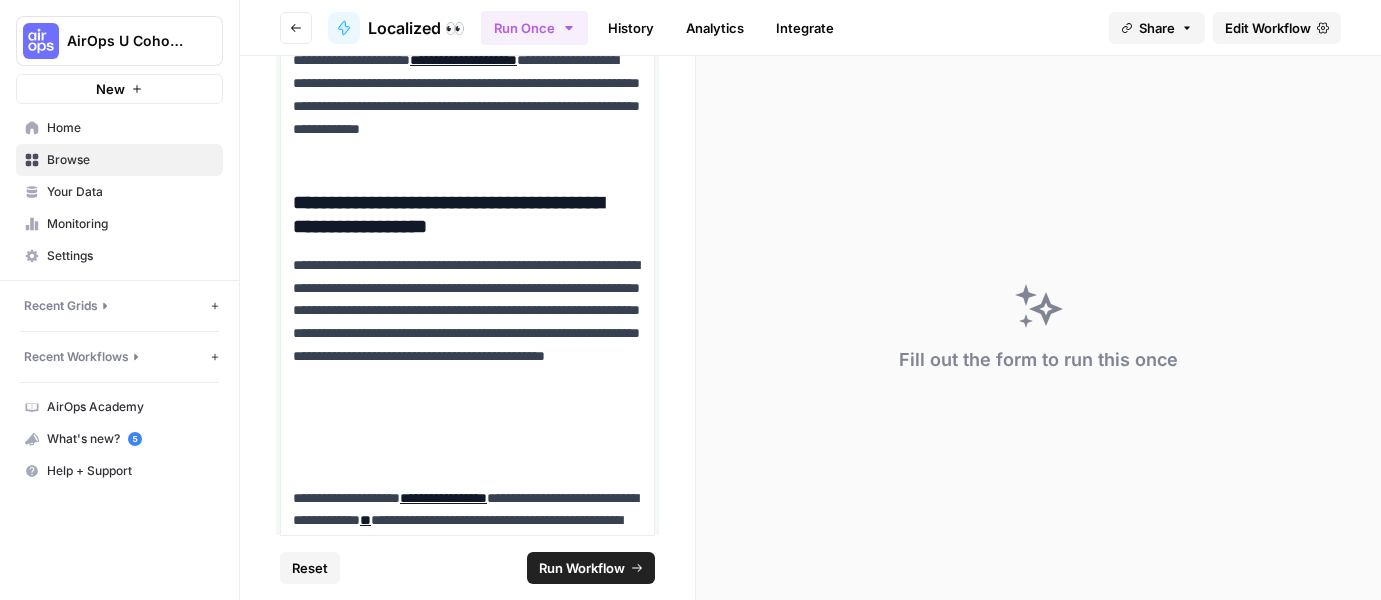 click at bounding box center [467, 13] 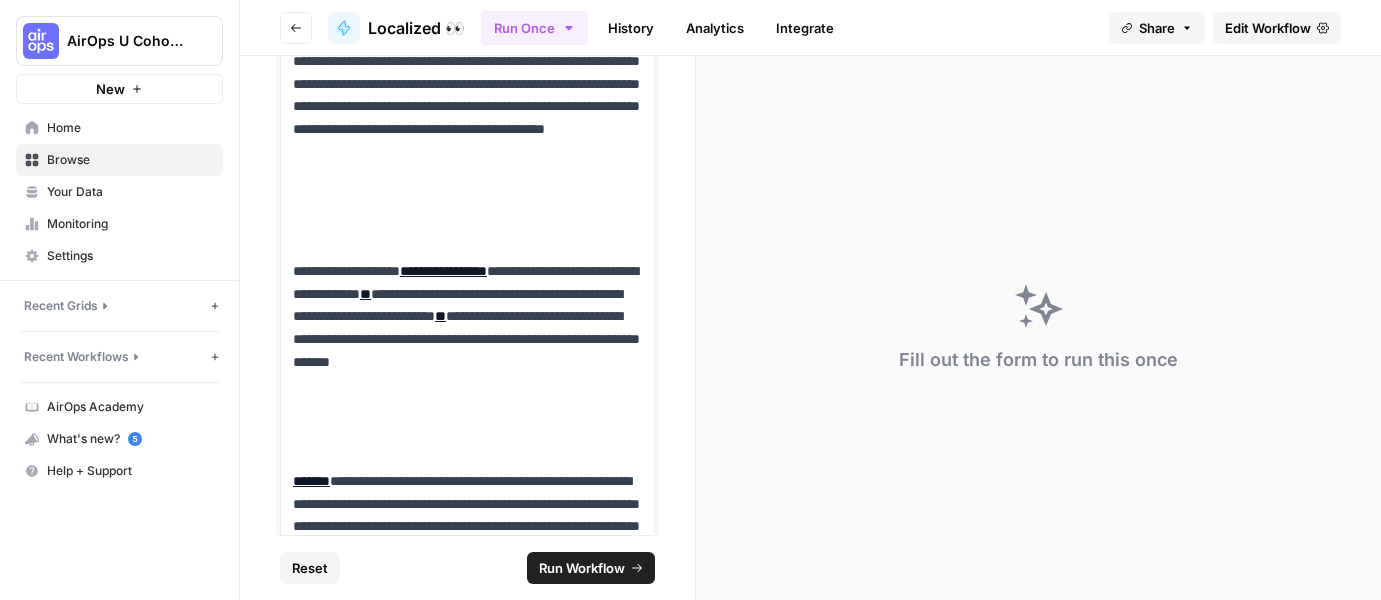 scroll, scrollTop: 12038, scrollLeft: 0, axis: vertical 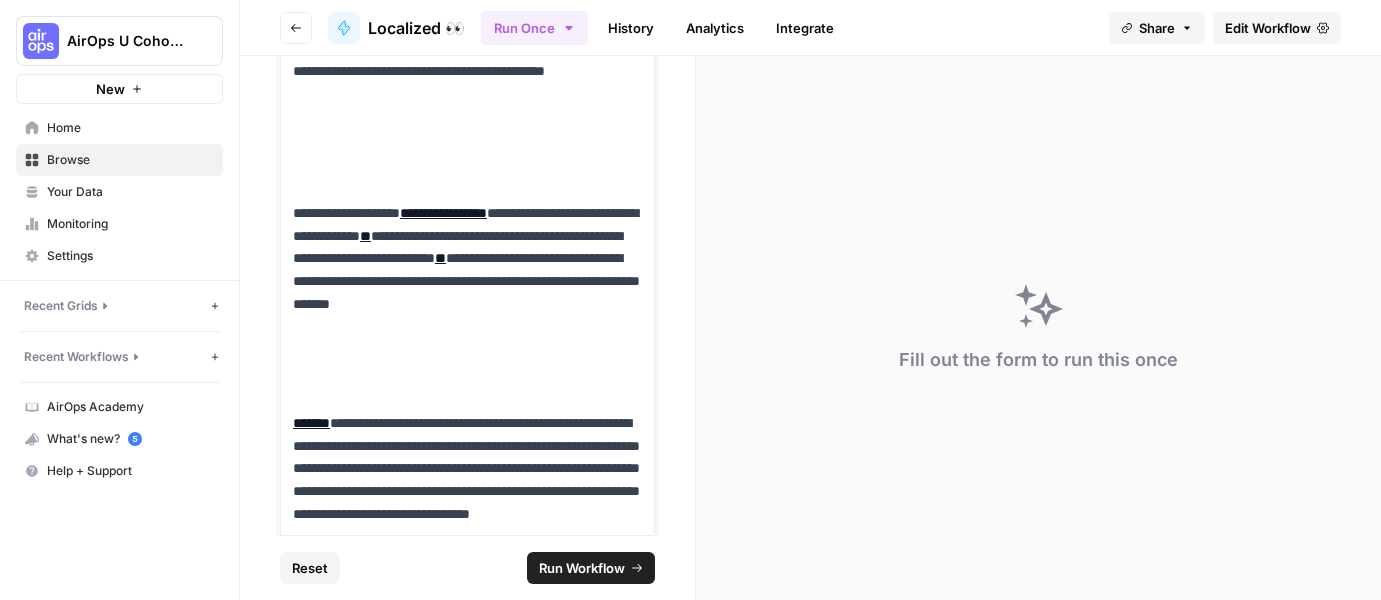 click at bounding box center [467, 165] 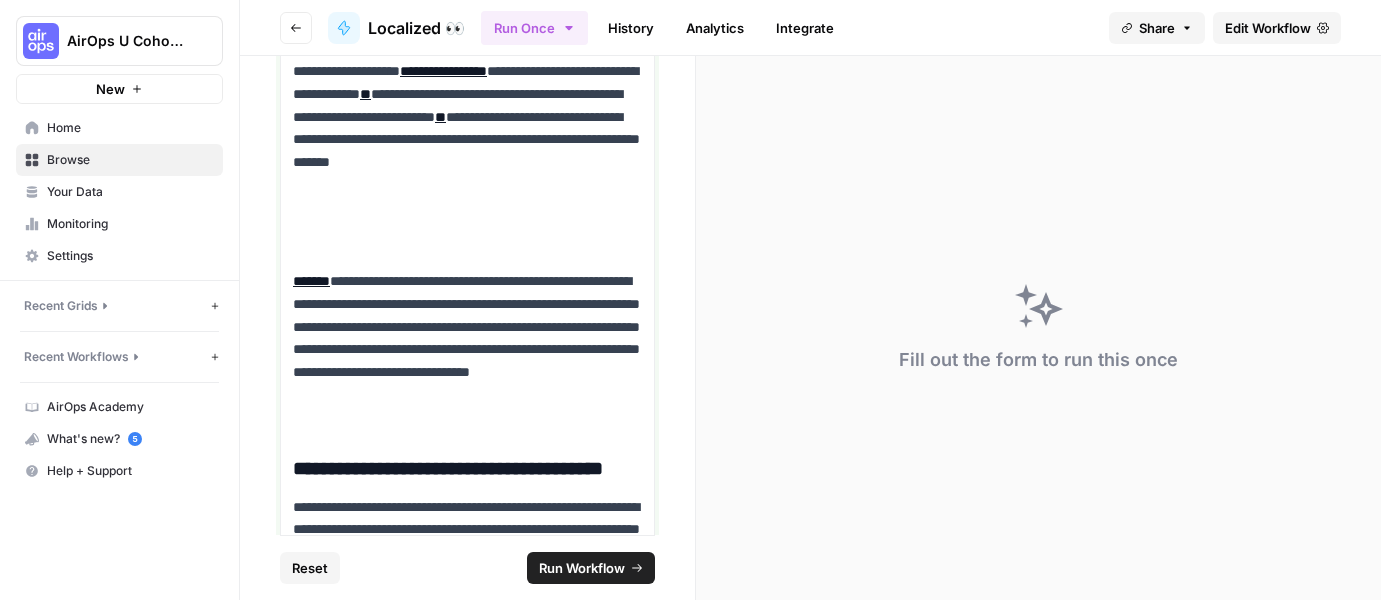 scroll, scrollTop: 12264, scrollLeft: 0, axis: vertical 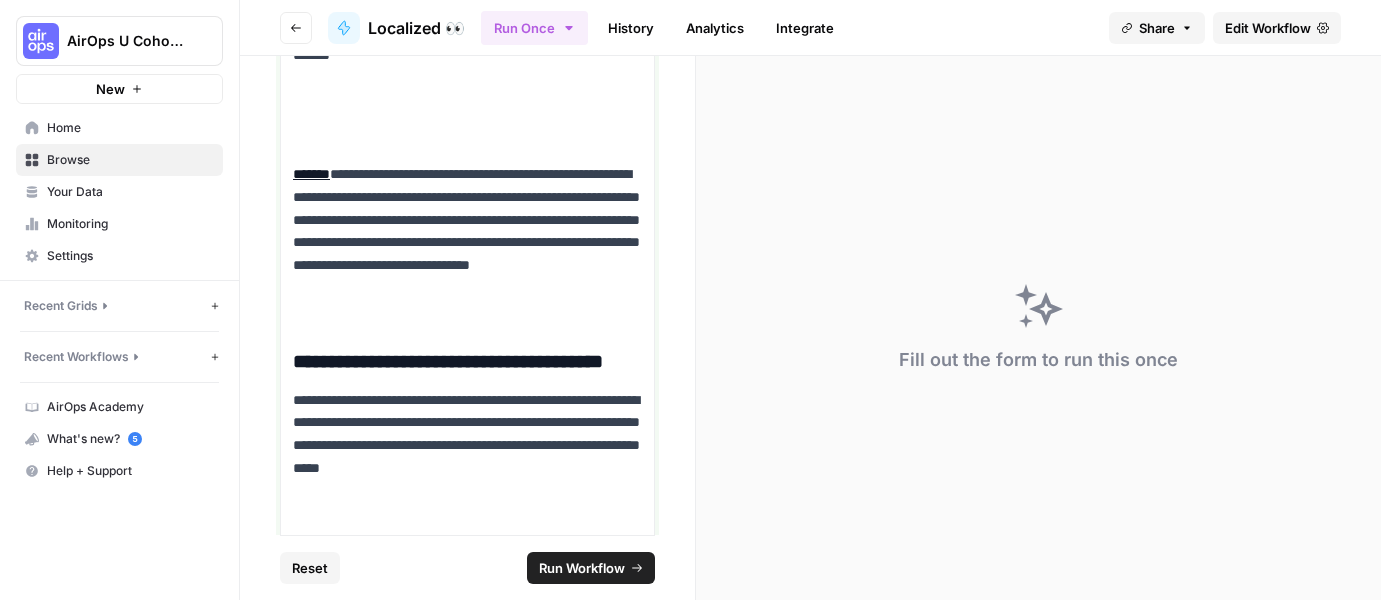 click on "**********" at bounding box center (467, -4491) 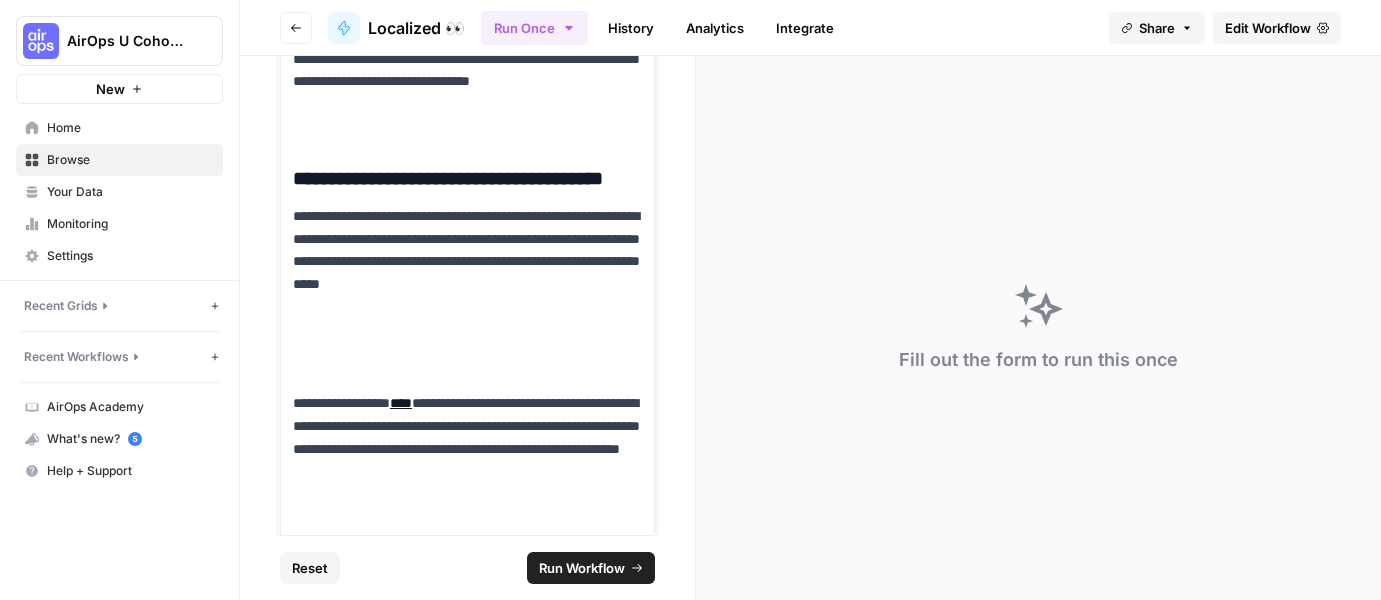 scroll, scrollTop: 12520, scrollLeft: 0, axis: vertical 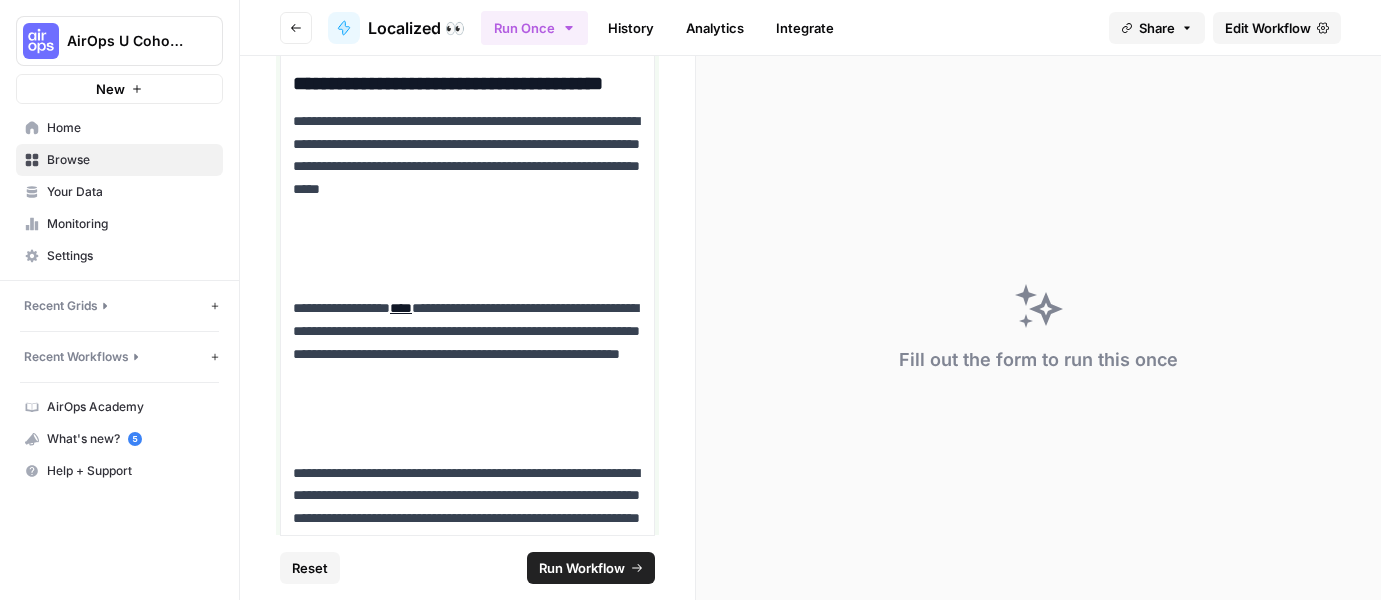 click at bounding box center [467, 261] 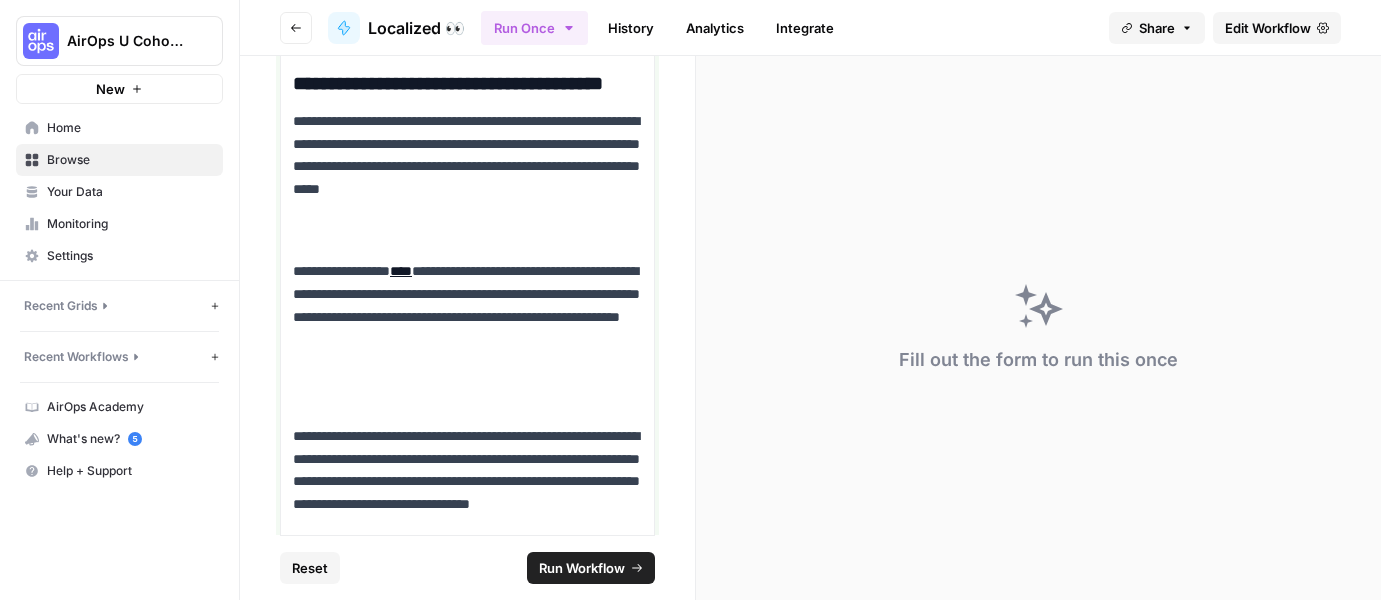 scroll, scrollTop: 12787, scrollLeft: 0, axis: vertical 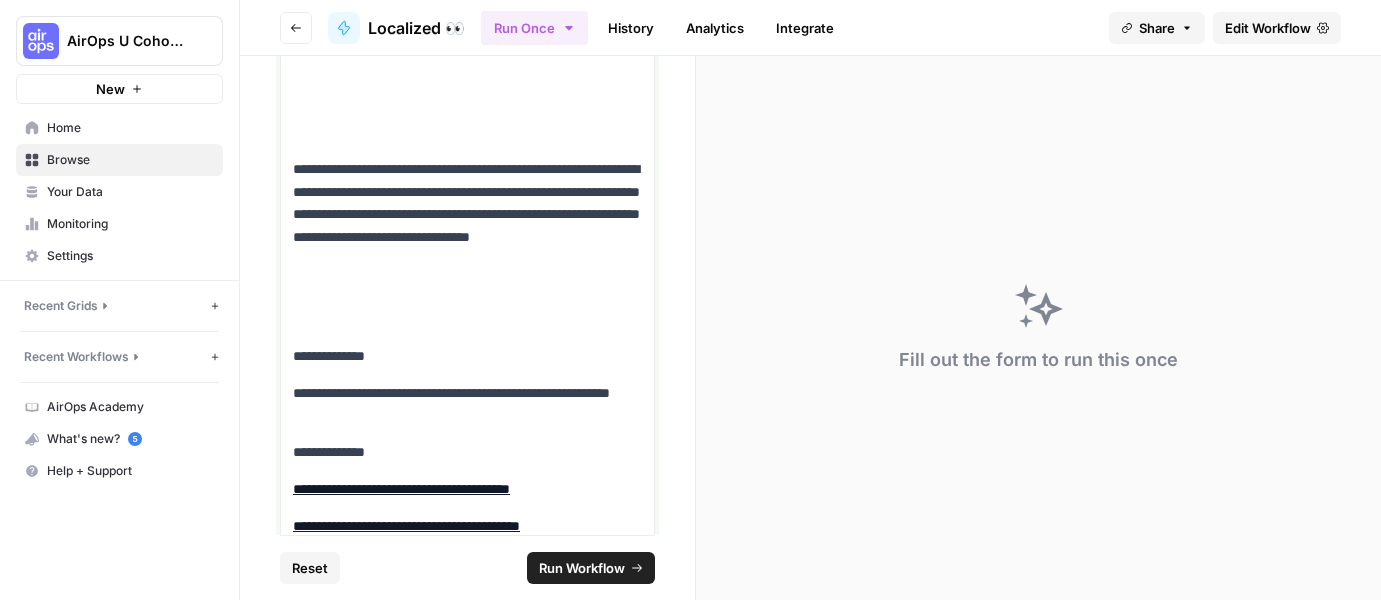 click at bounding box center [467, 121] 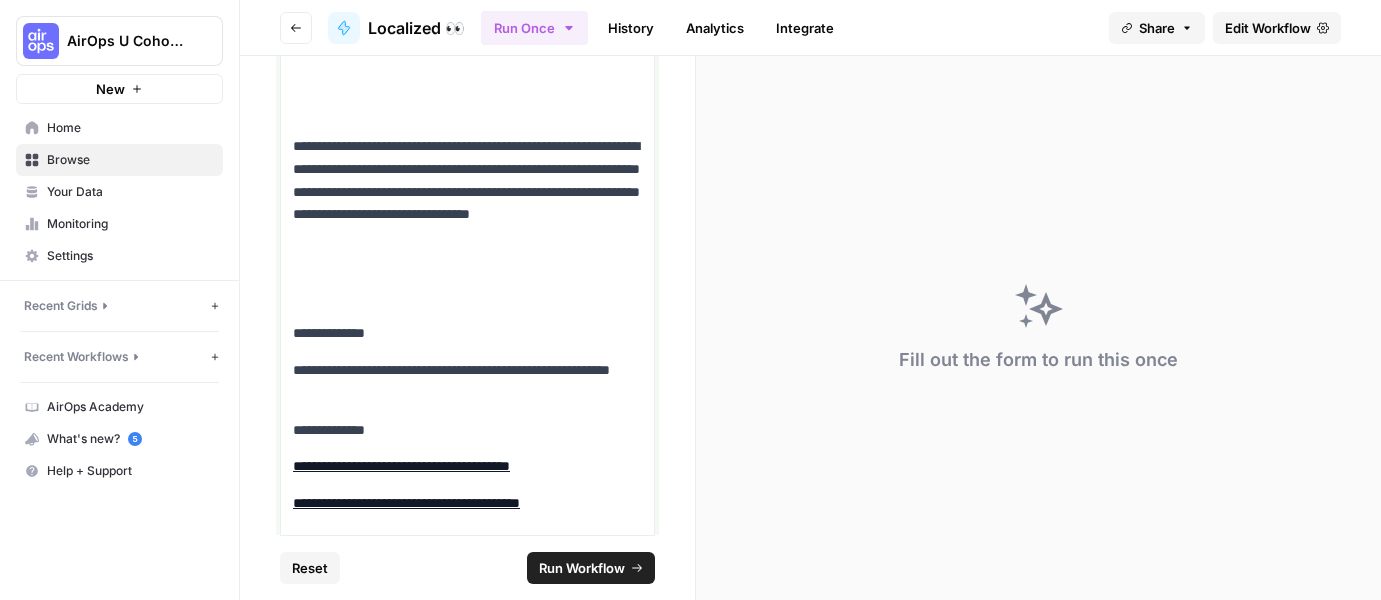click at bounding box center (467, 286) 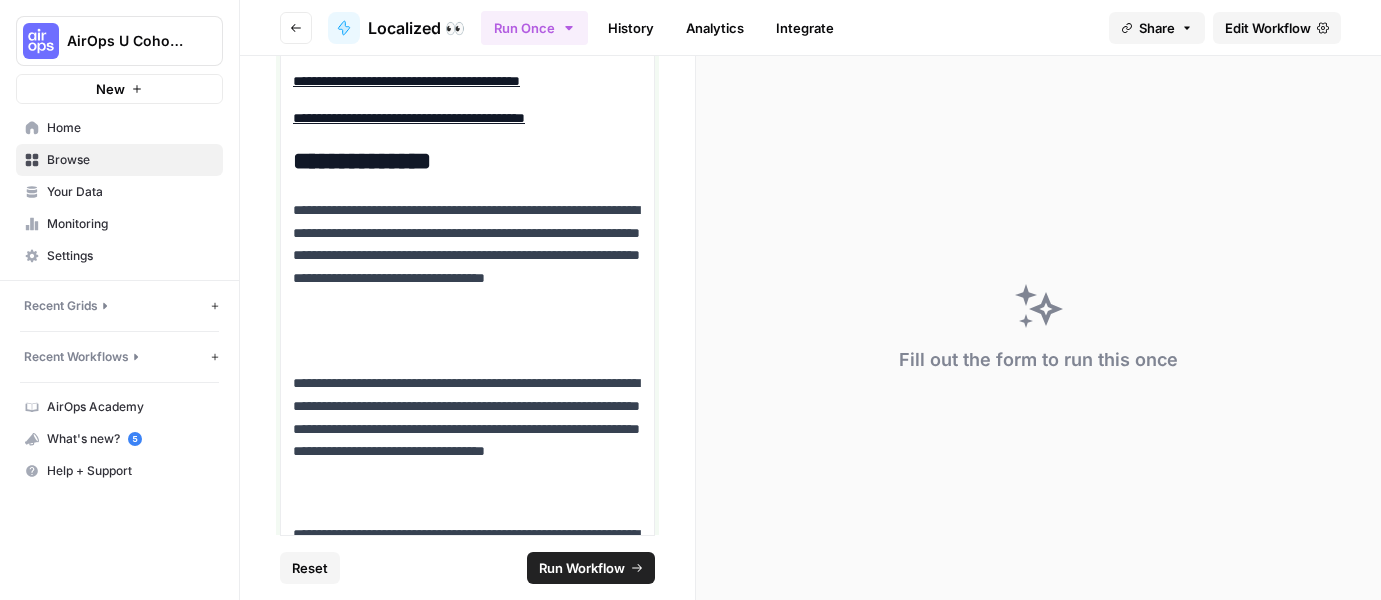 scroll, scrollTop: 13306, scrollLeft: 0, axis: vertical 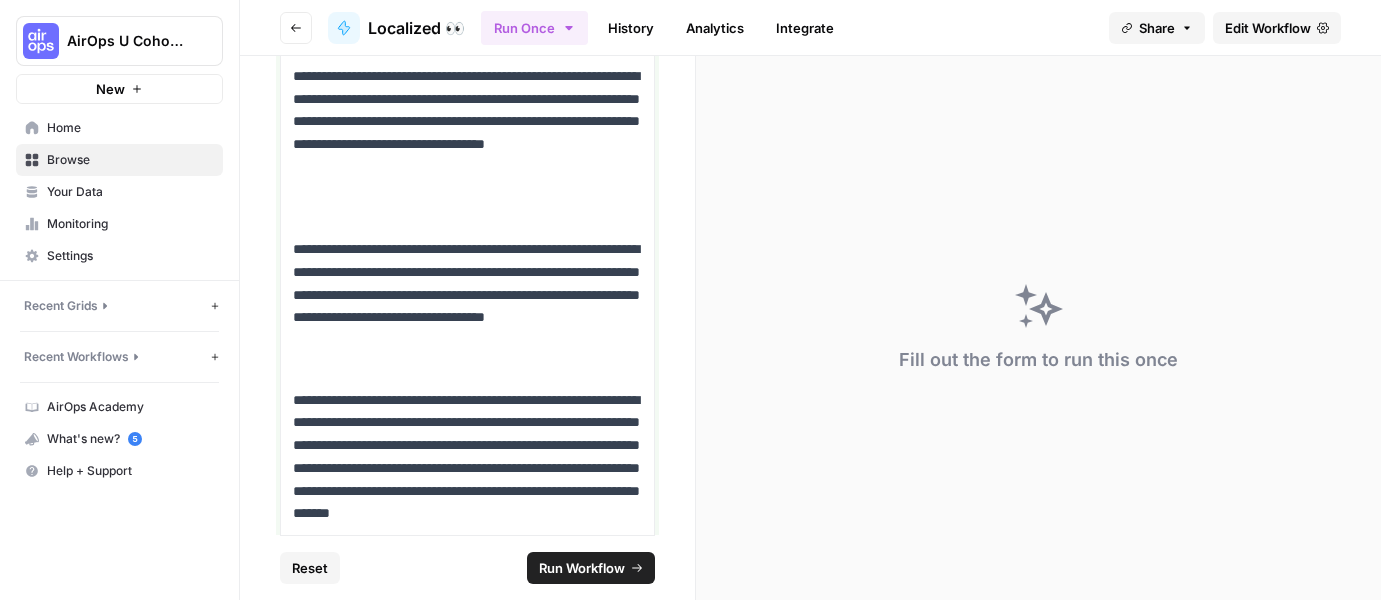 click on "**********" at bounding box center (467, 144) 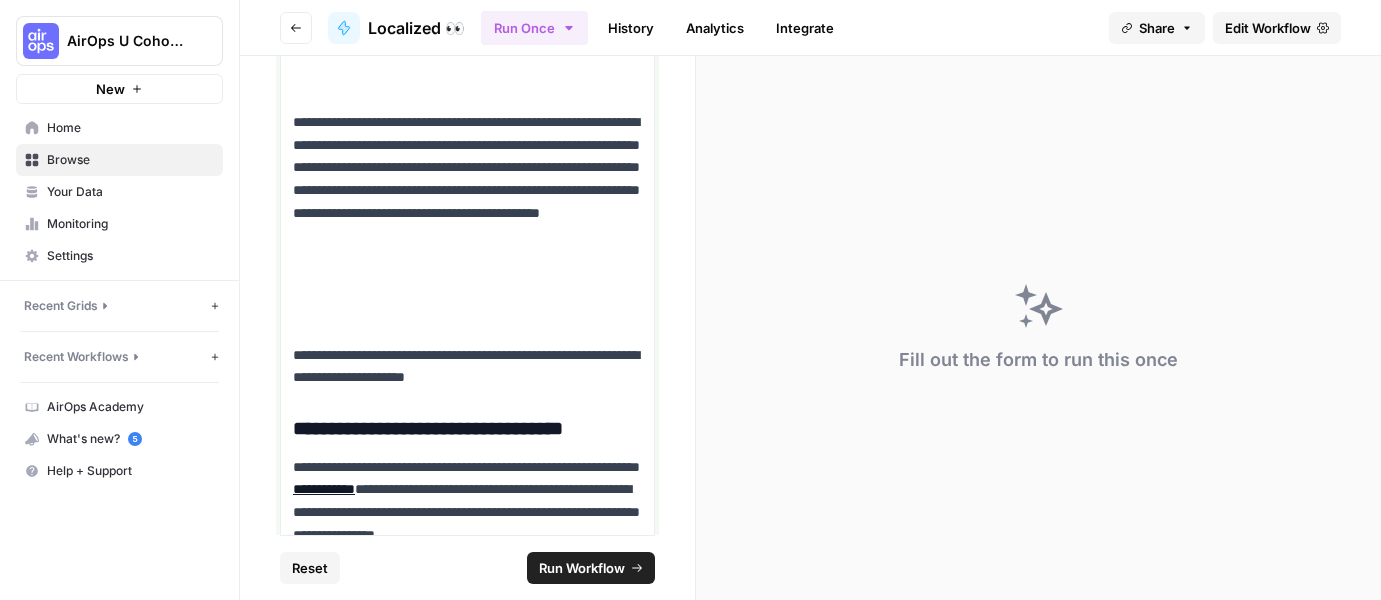 scroll, scrollTop: 9973, scrollLeft: 0, axis: vertical 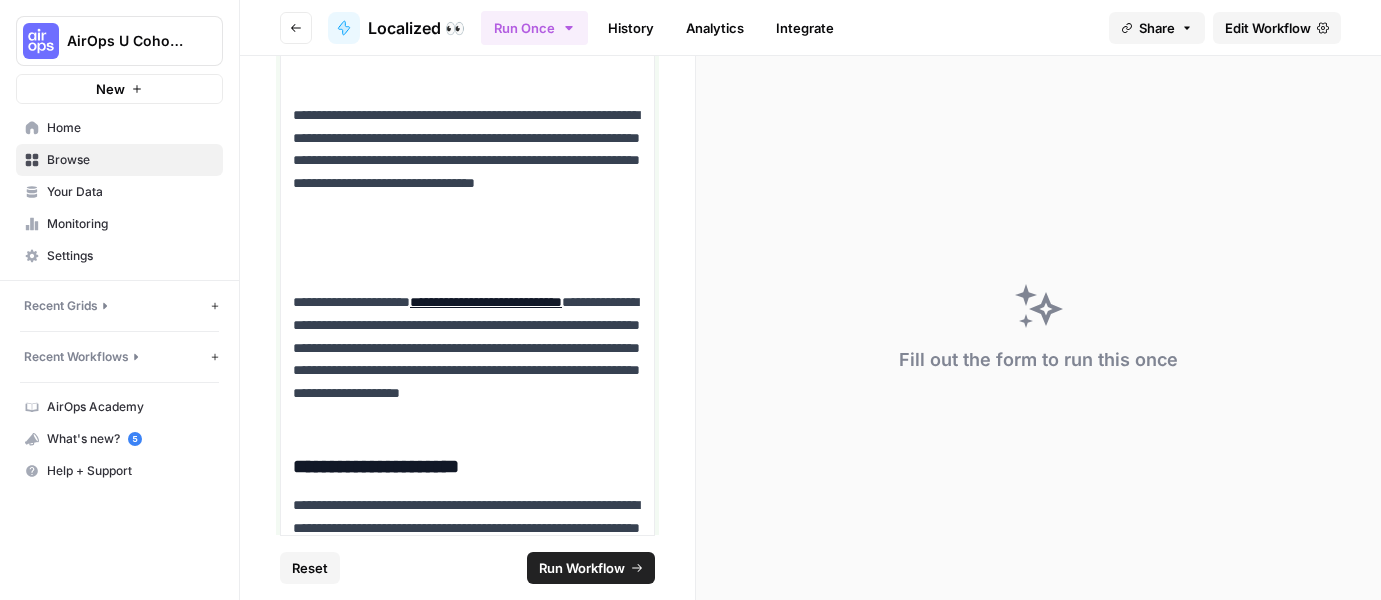 click at bounding box center (467, 255) 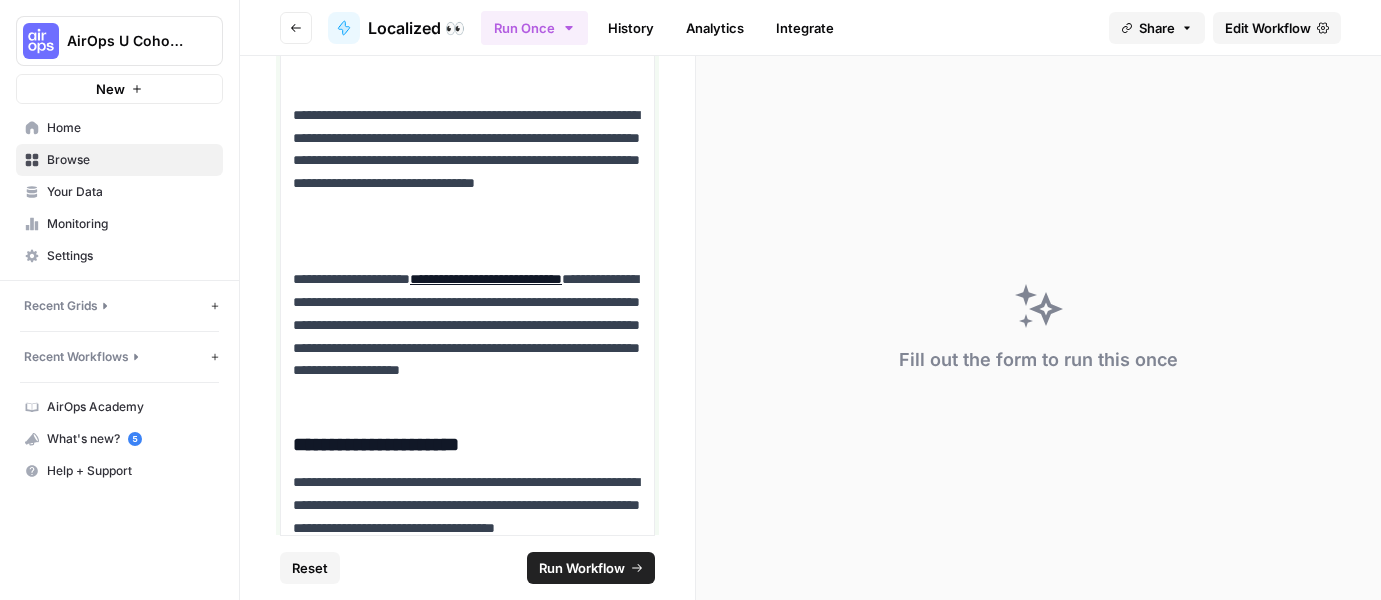 click at bounding box center (467, 67) 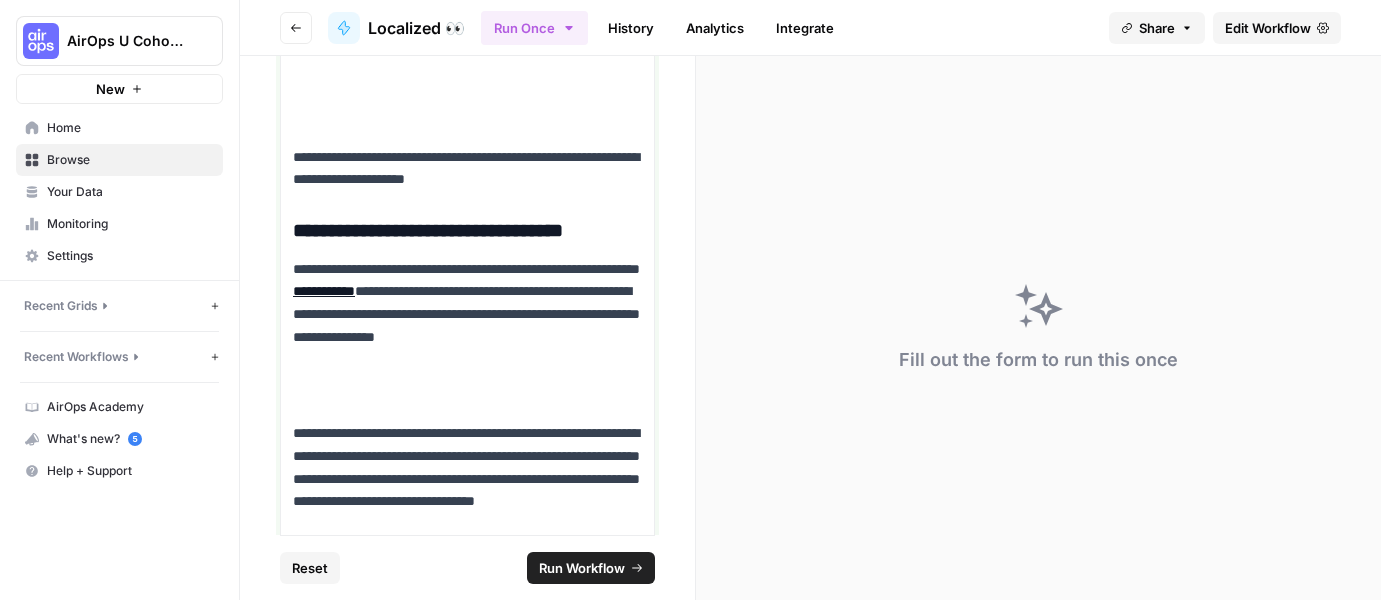 scroll, scrollTop: 9509, scrollLeft: 0, axis: vertical 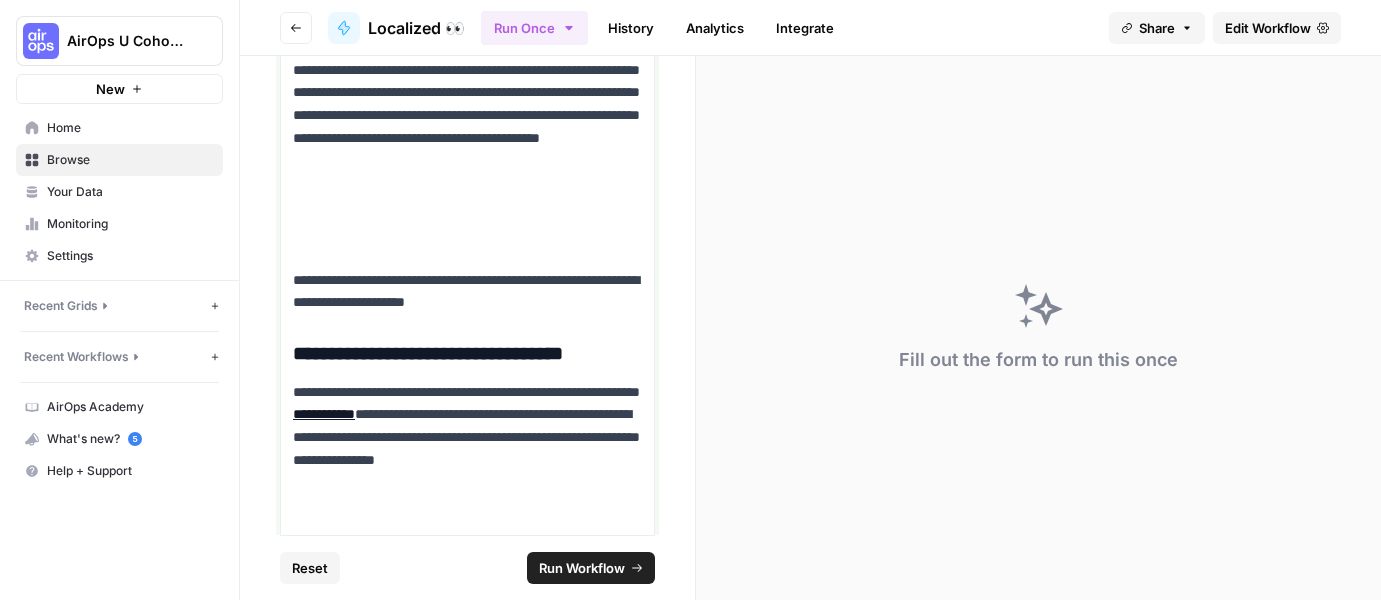 click at bounding box center (467, 232) 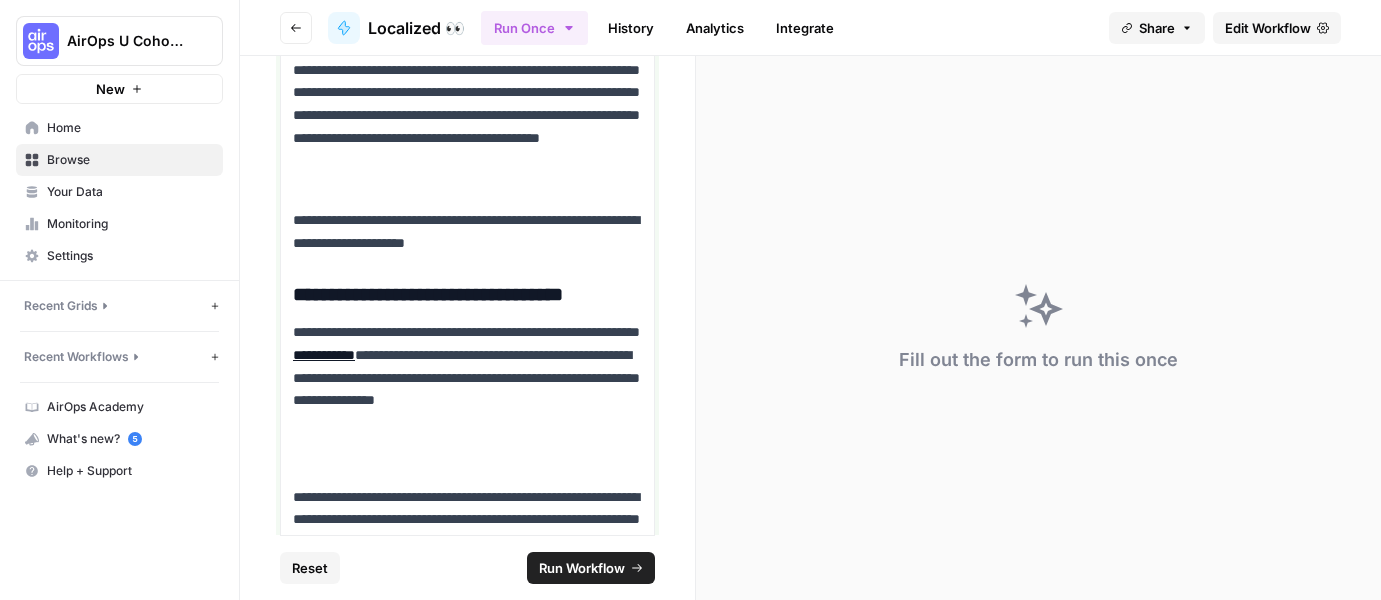scroll, scrollTop: 8982, scrollLeft: 0, axis: vertical 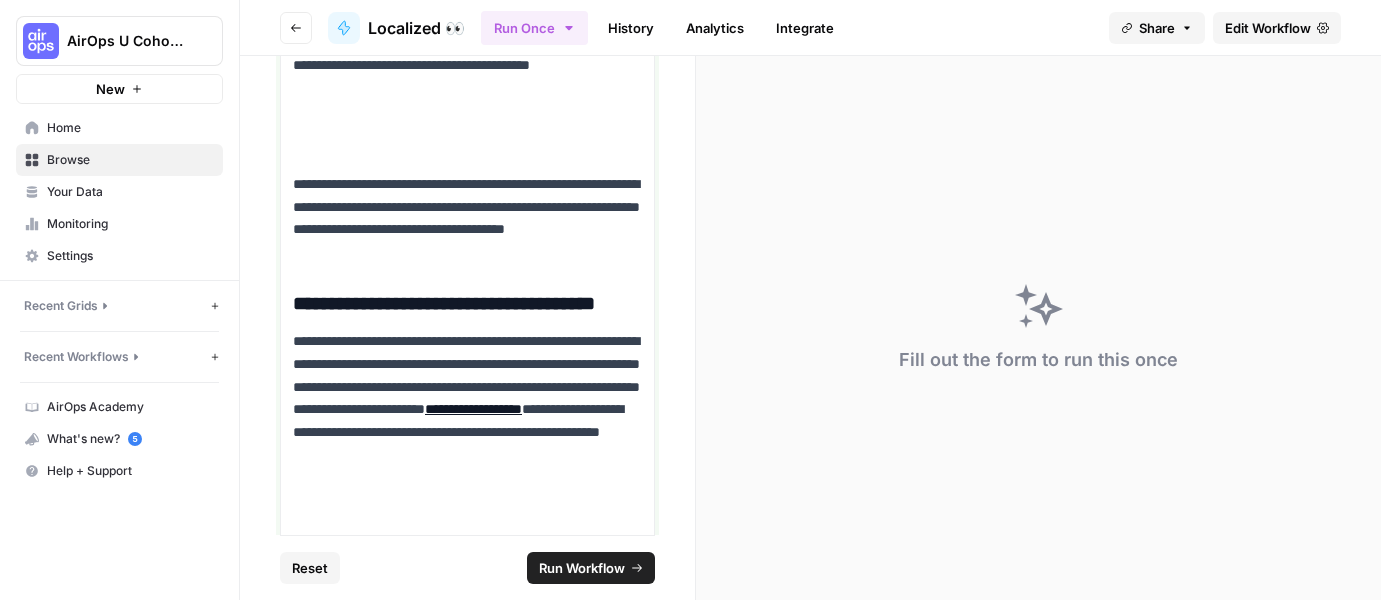 click at bounding box center (467, 136) 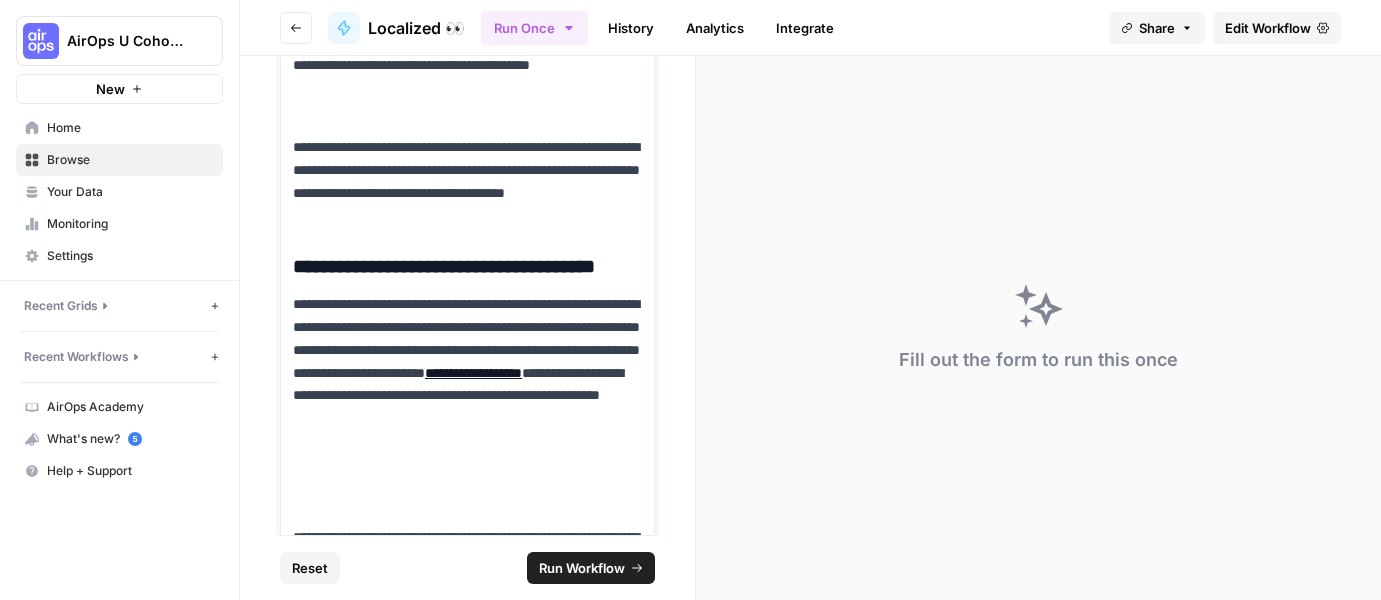 click on "**********" at bounding box center [467, 65] 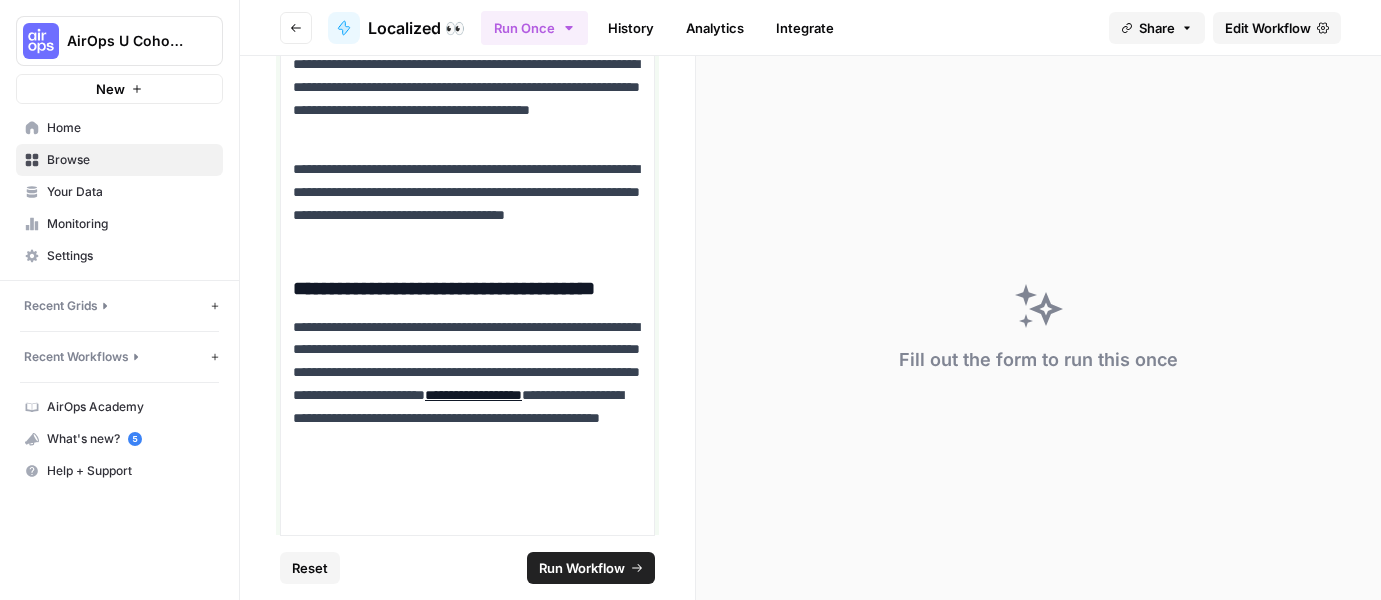 scroll, scrollTop: 8762, scrollLeft: 0, axis: vertical 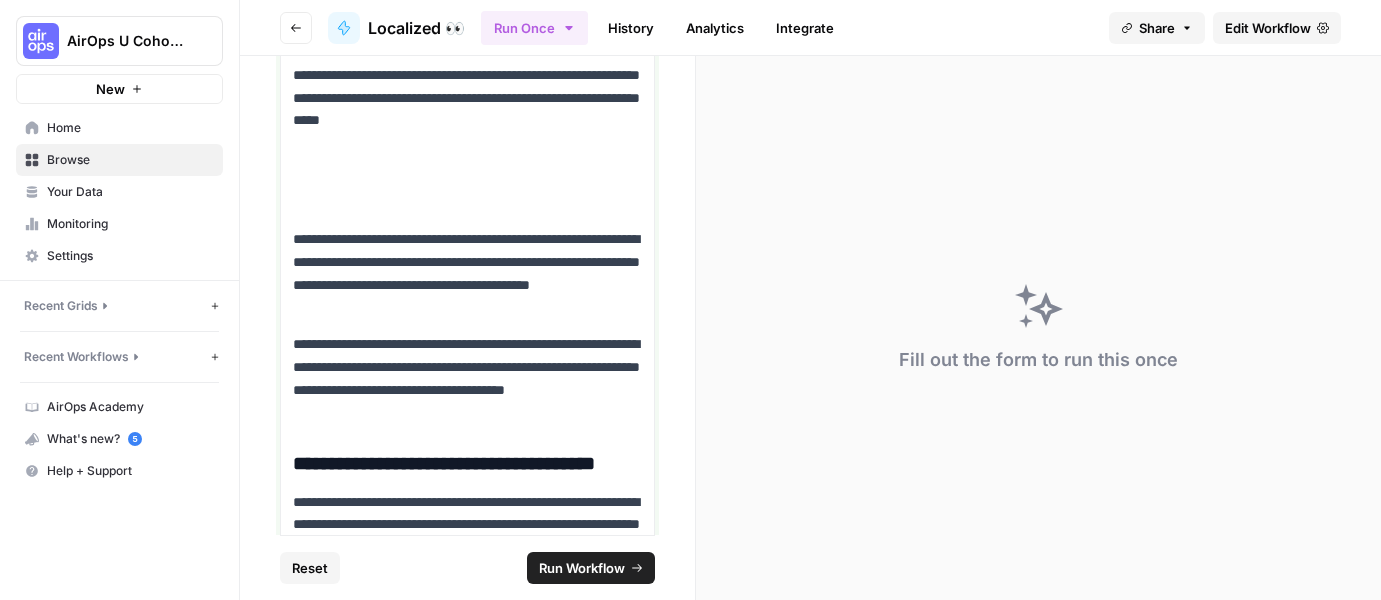click on "**********" at bounding box center (467, -1131) 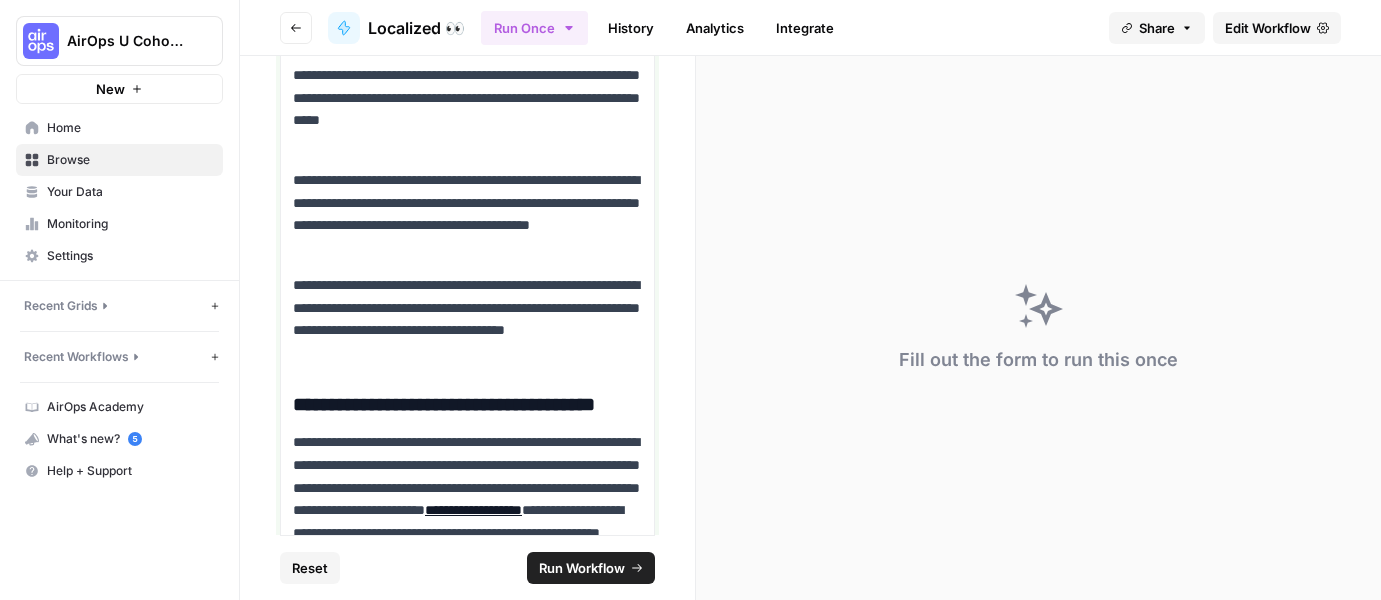 scroll, scrollTop: 8547, scrollLeft: 0, axis: vertical 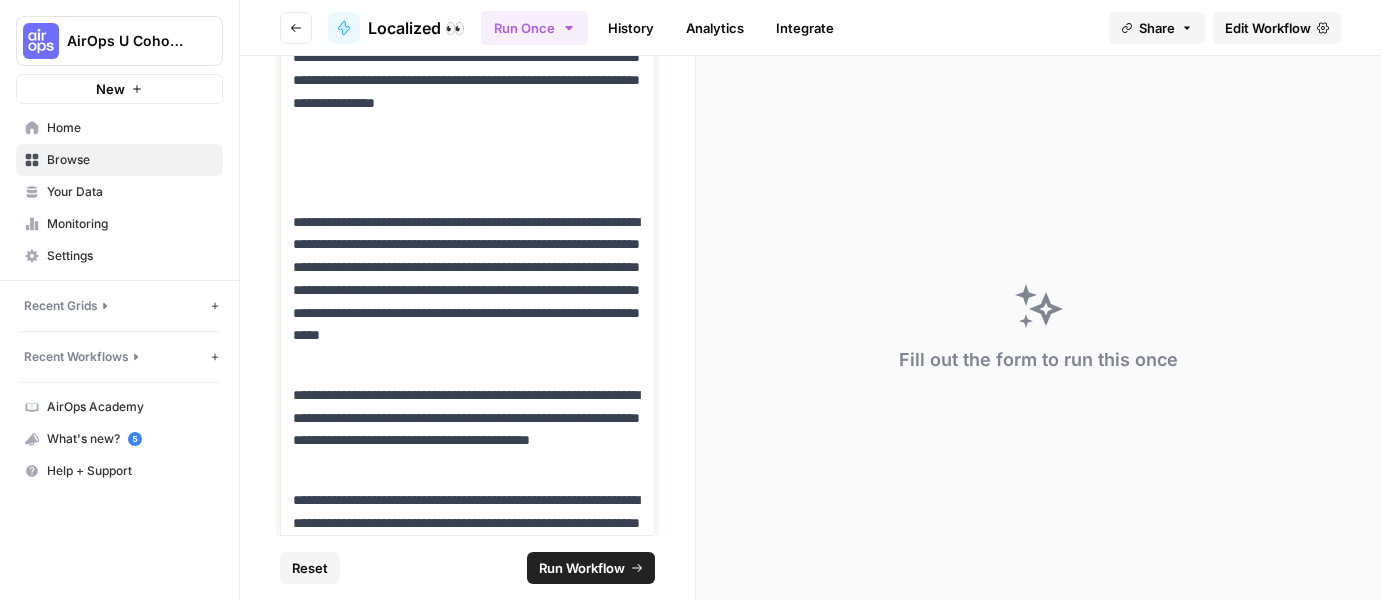 click at bounding box center (467, 174) 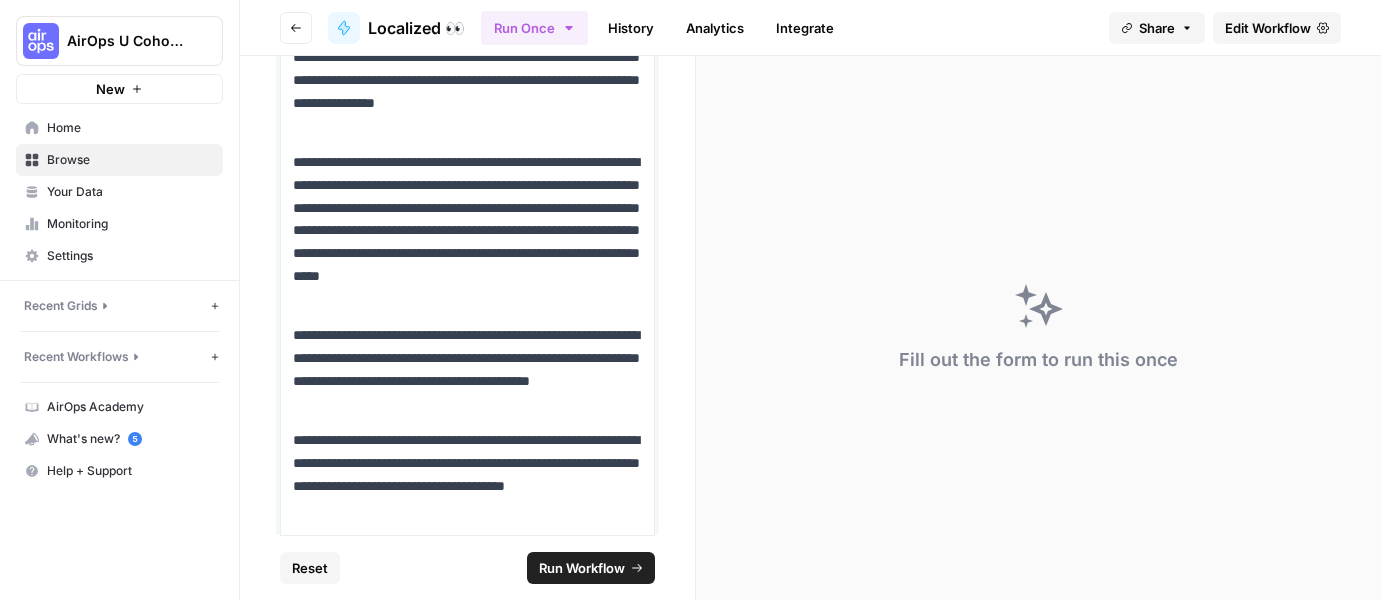 scroll, scrollTop: 8322, scrollLeft: 0, axis: vertical 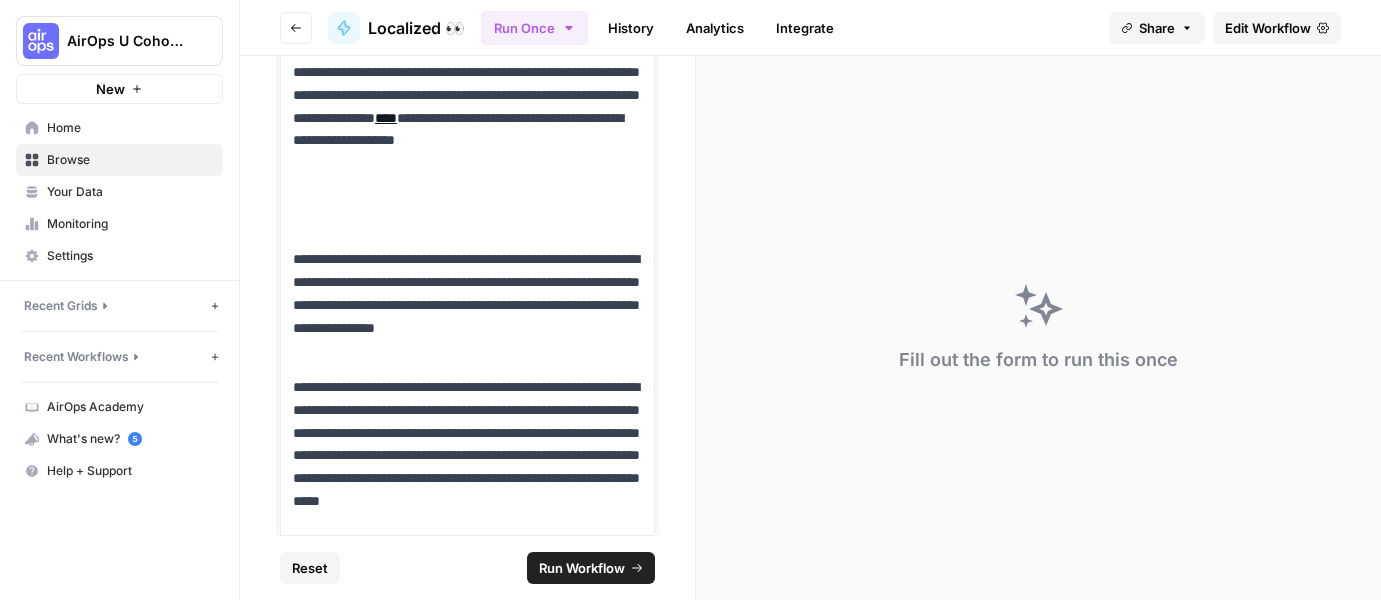 click at bounding box center (467, 212) 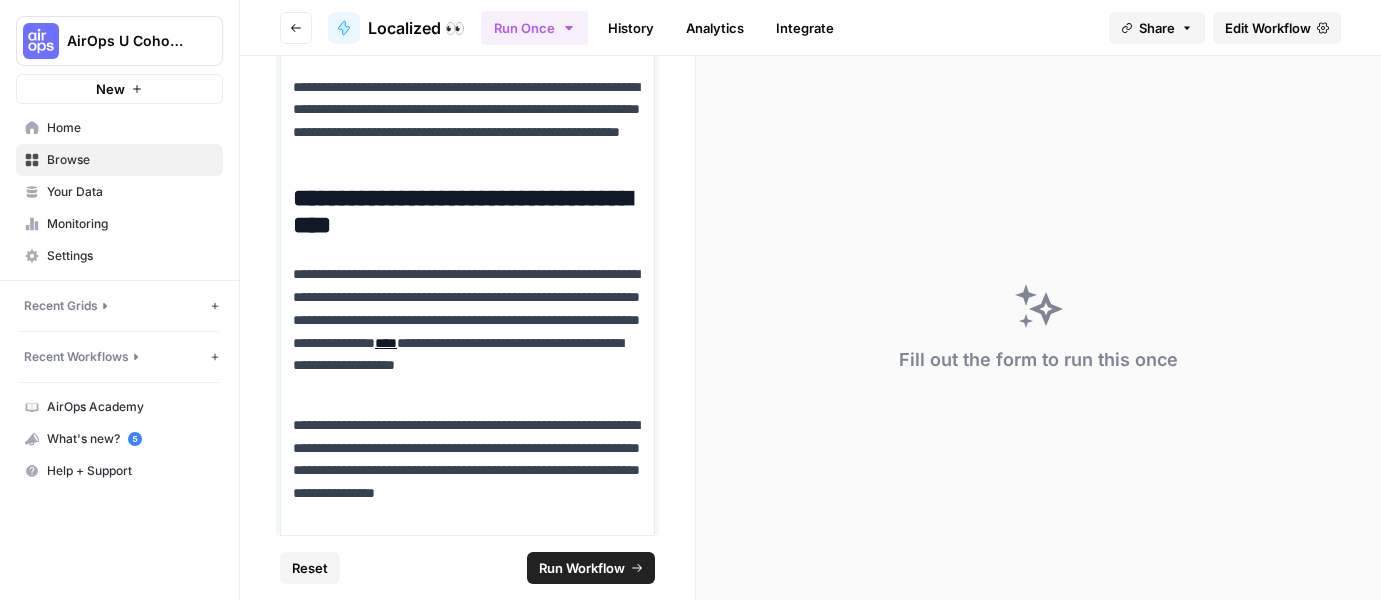 scroll, scrollTop: 8090, scrollLeft: 0, axis: vertical 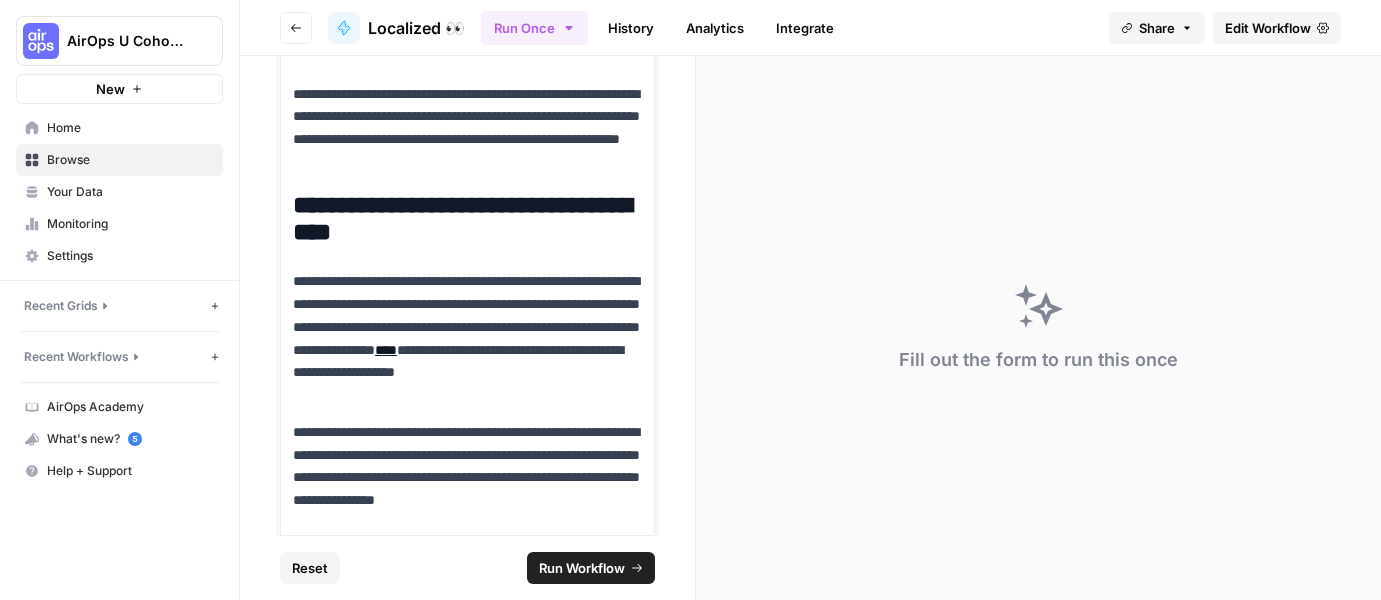 click at bounding box center (467, 46) 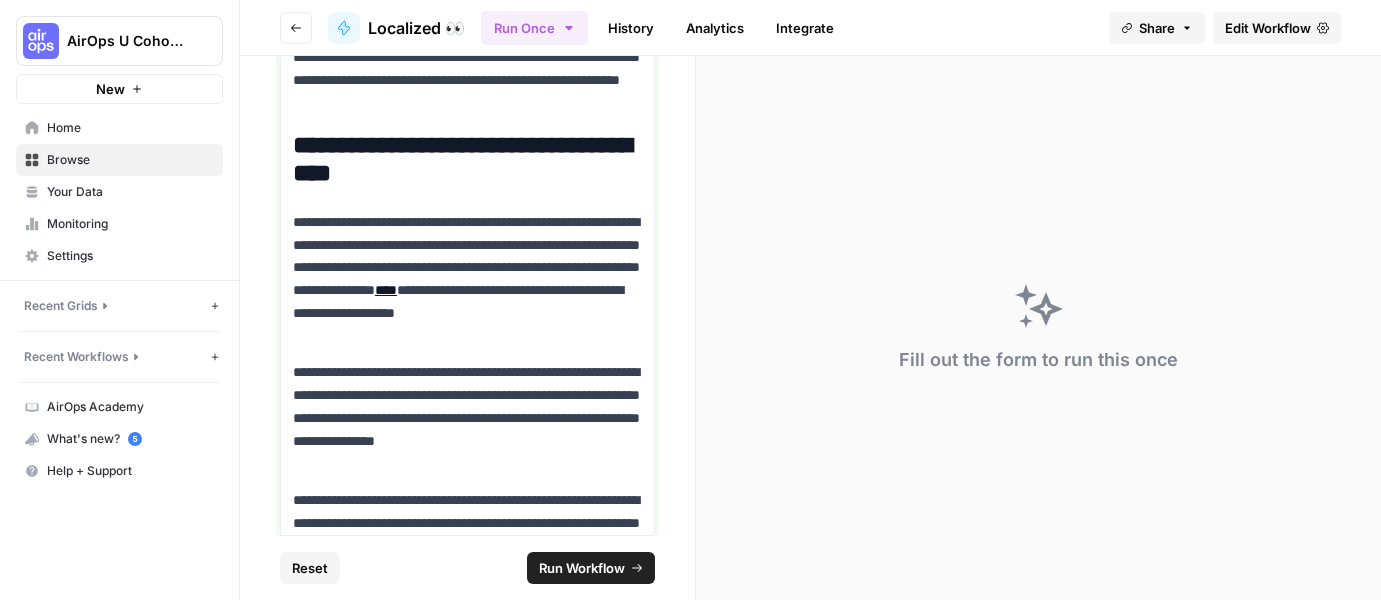 scroll, scrollTop: 7564, scrollLeft: 0, axis: vertical 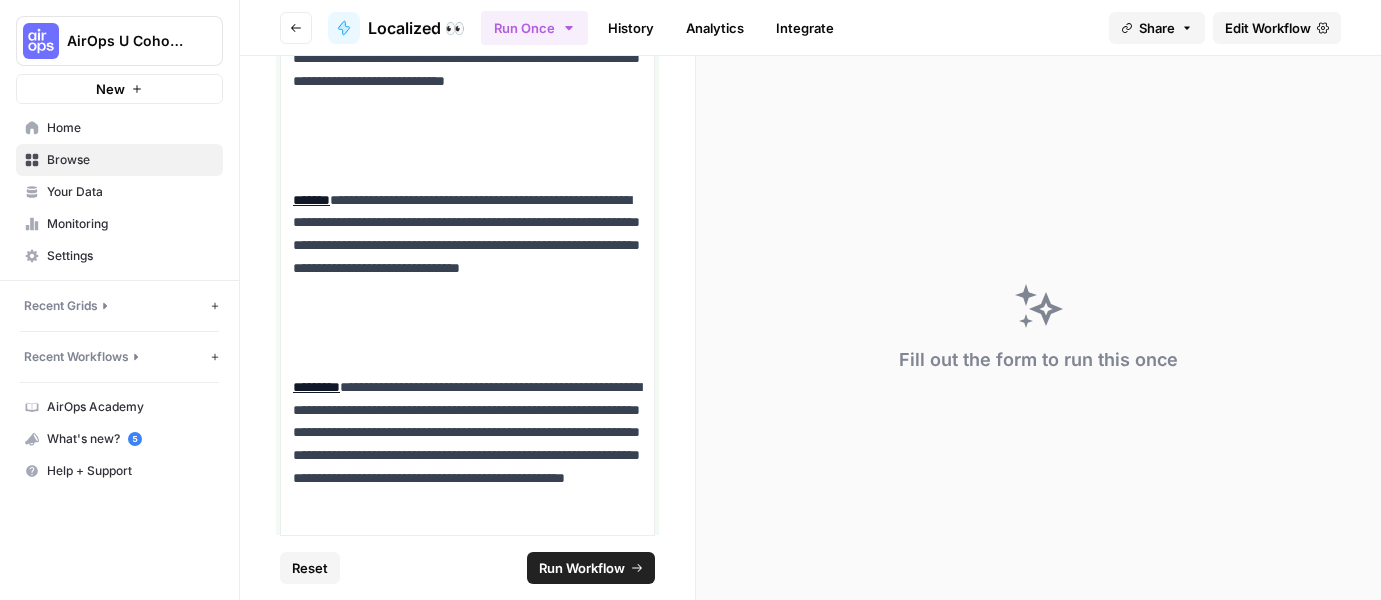 click at bounding box center [467, 152] 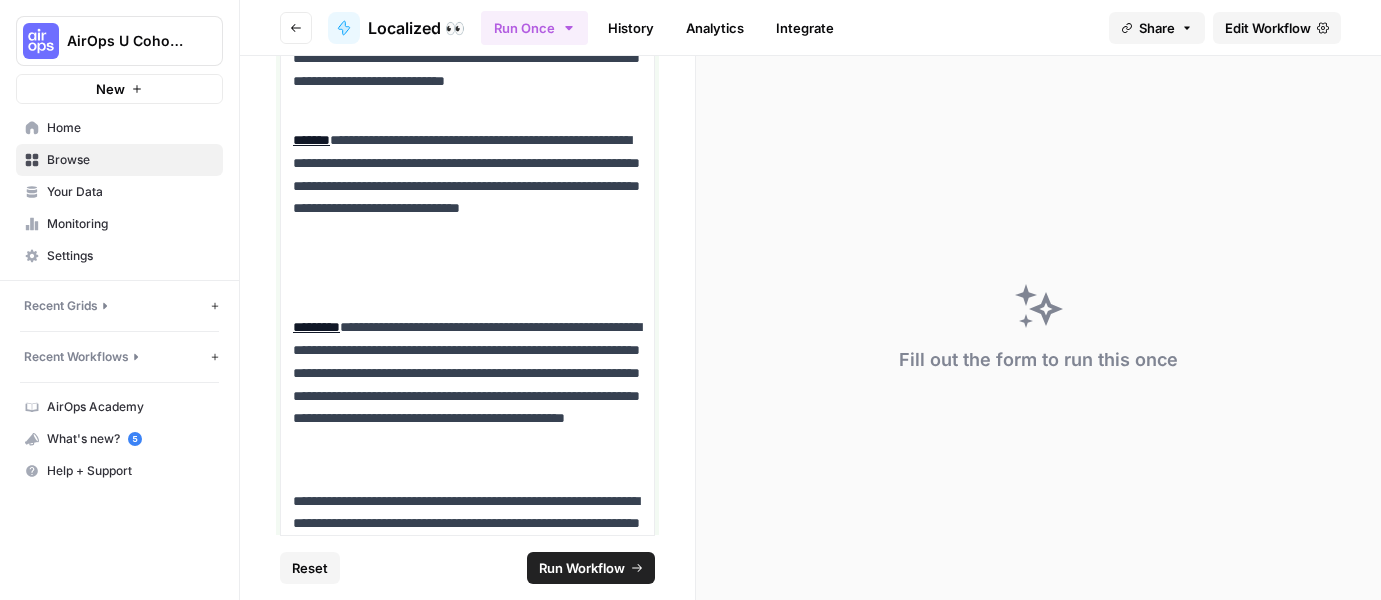 click at bounding box center [467, 280] 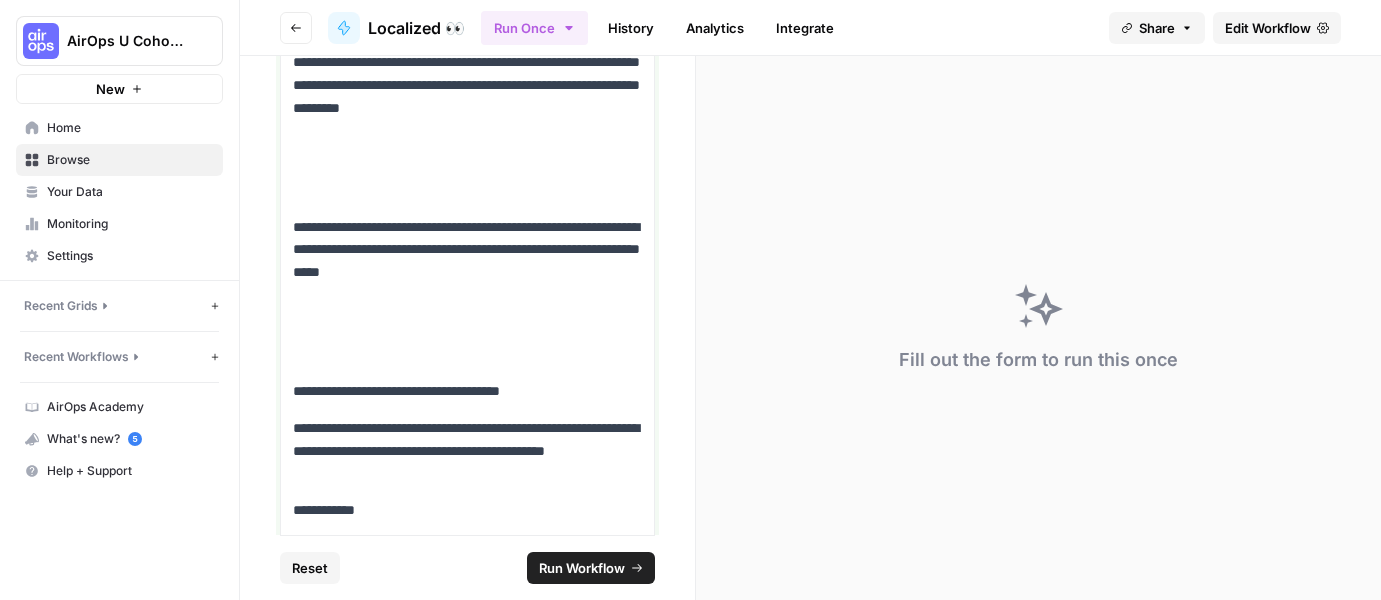 scroll, scrollTop: 6479, scrollLeft: 0, axis: vertical 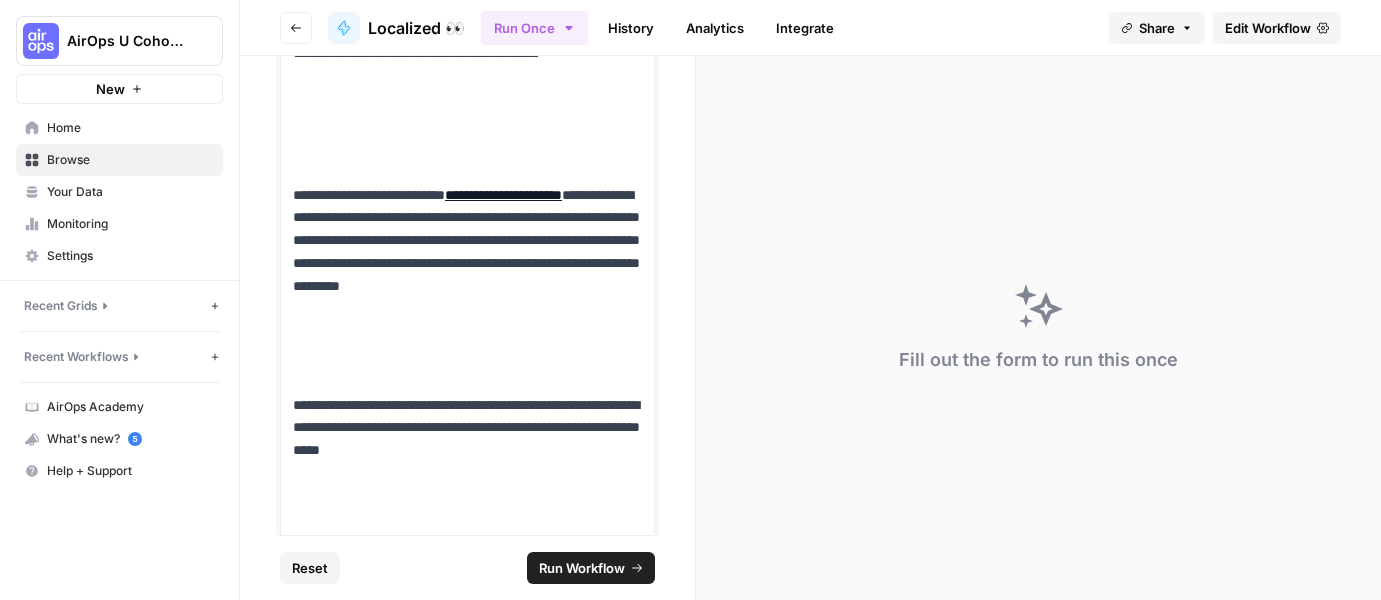 click at bounding box center (467, 357) 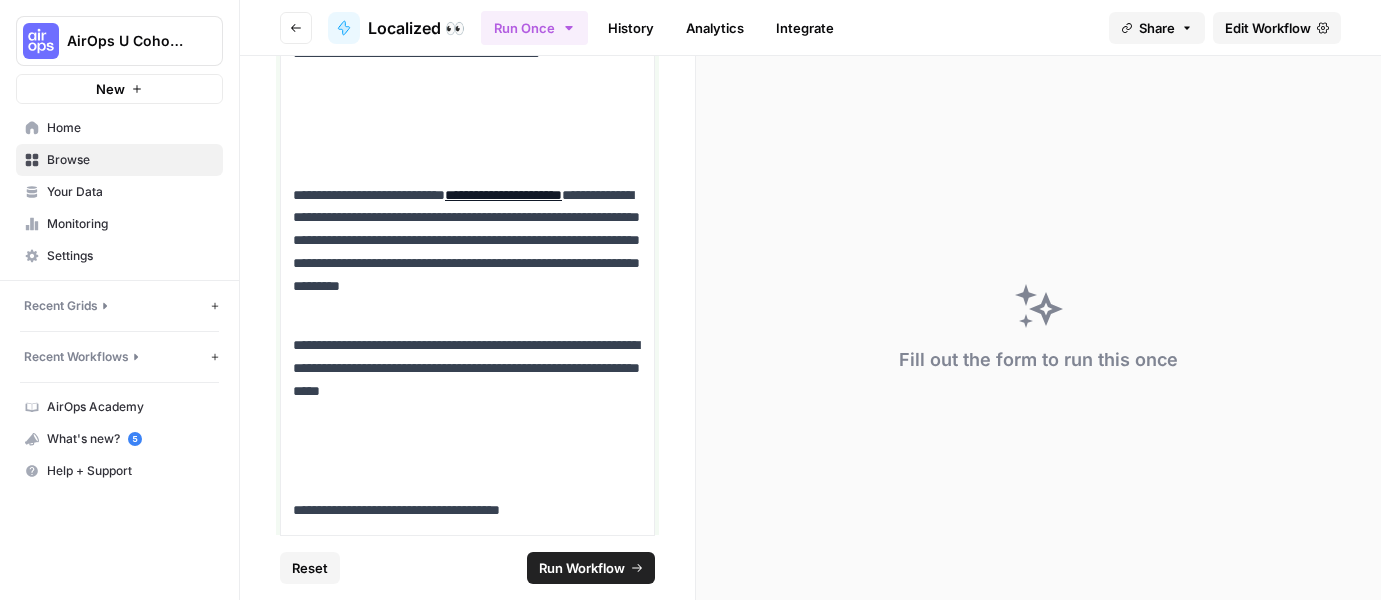 click on "**********" at bounding box center (467, 944) 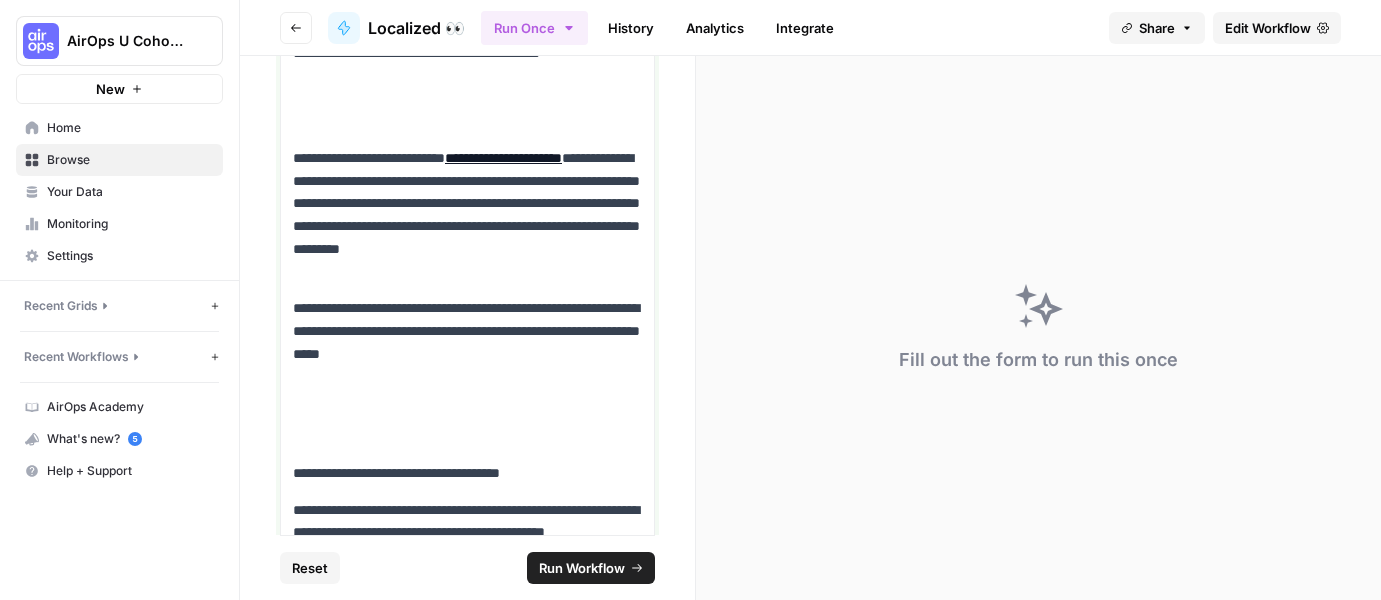 click on "**********" at bounding box center (467, 42) 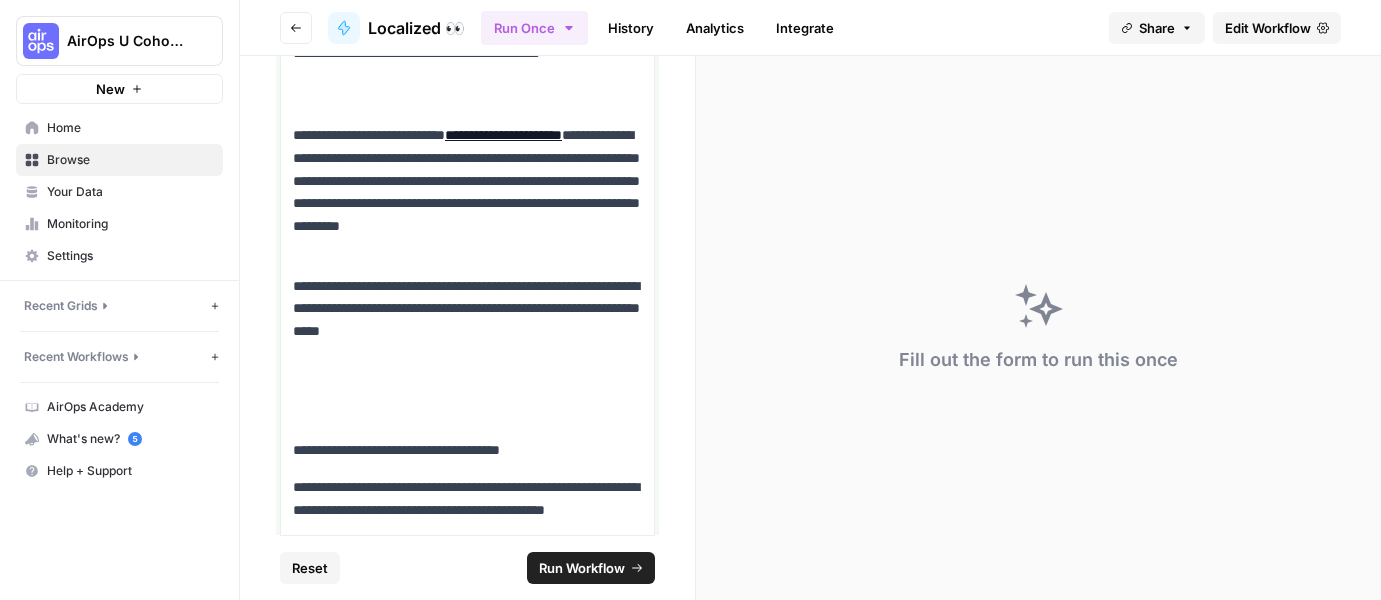 click at bounding box center (467, 391) 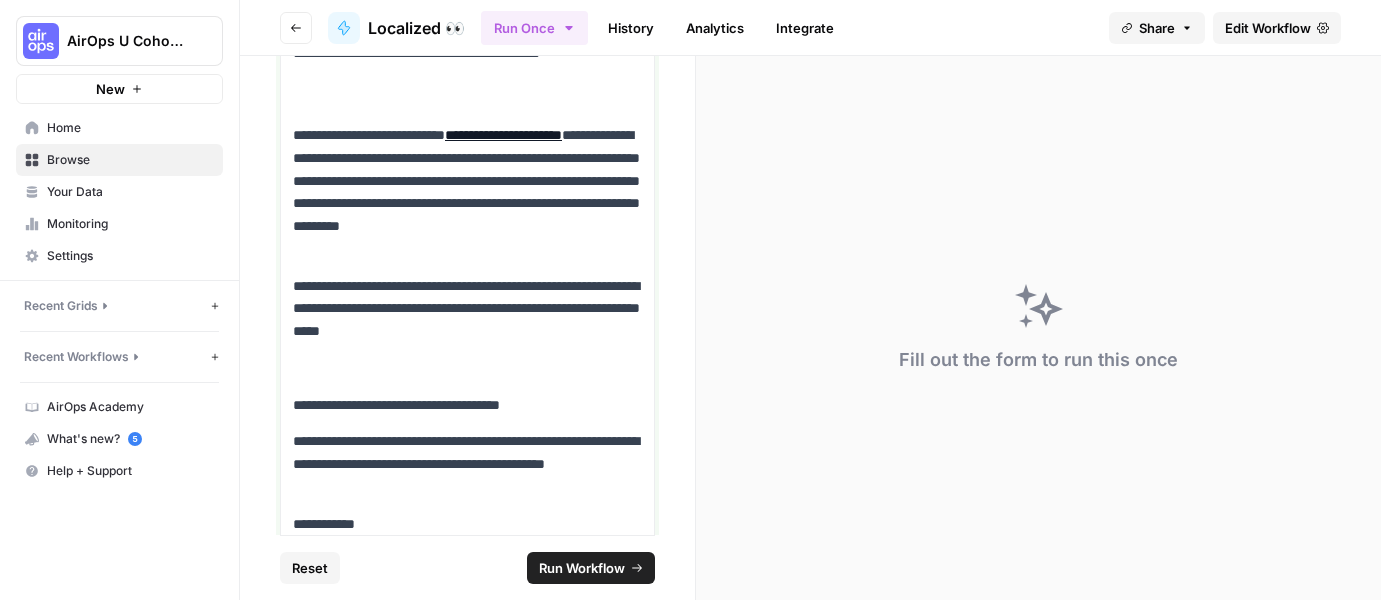 scroll, scrollTop: 5574, scrollLeft: 0, axis: vertical 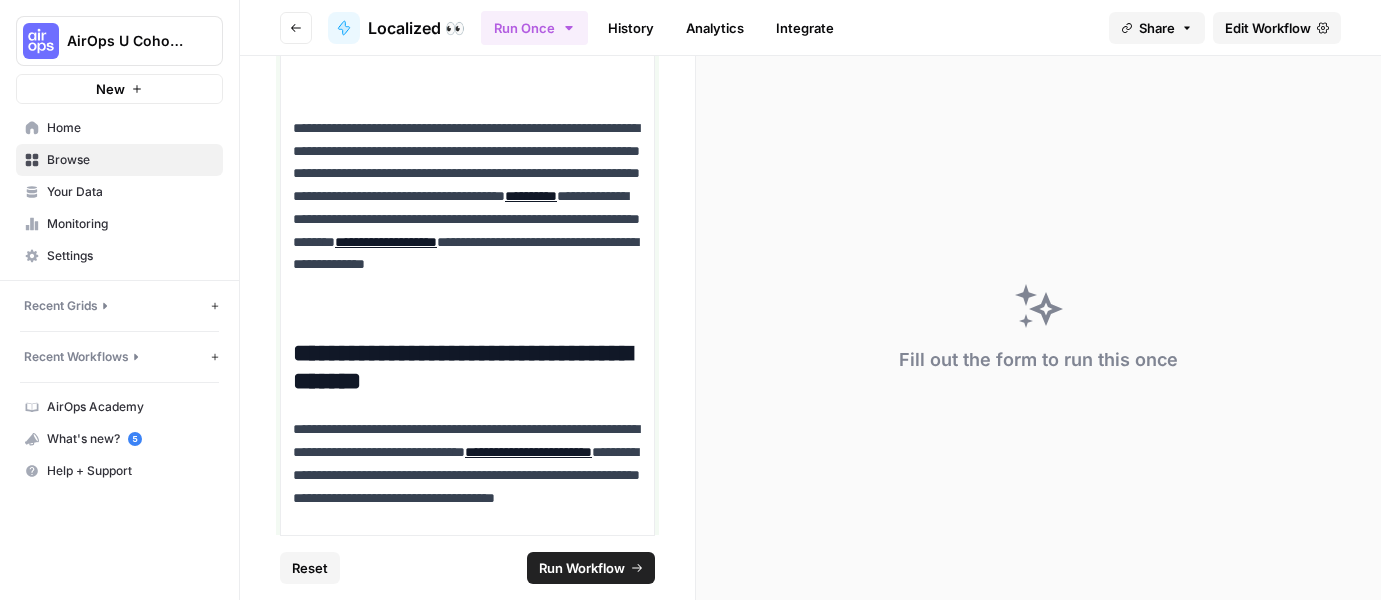 click at bounding box center [467, 80] 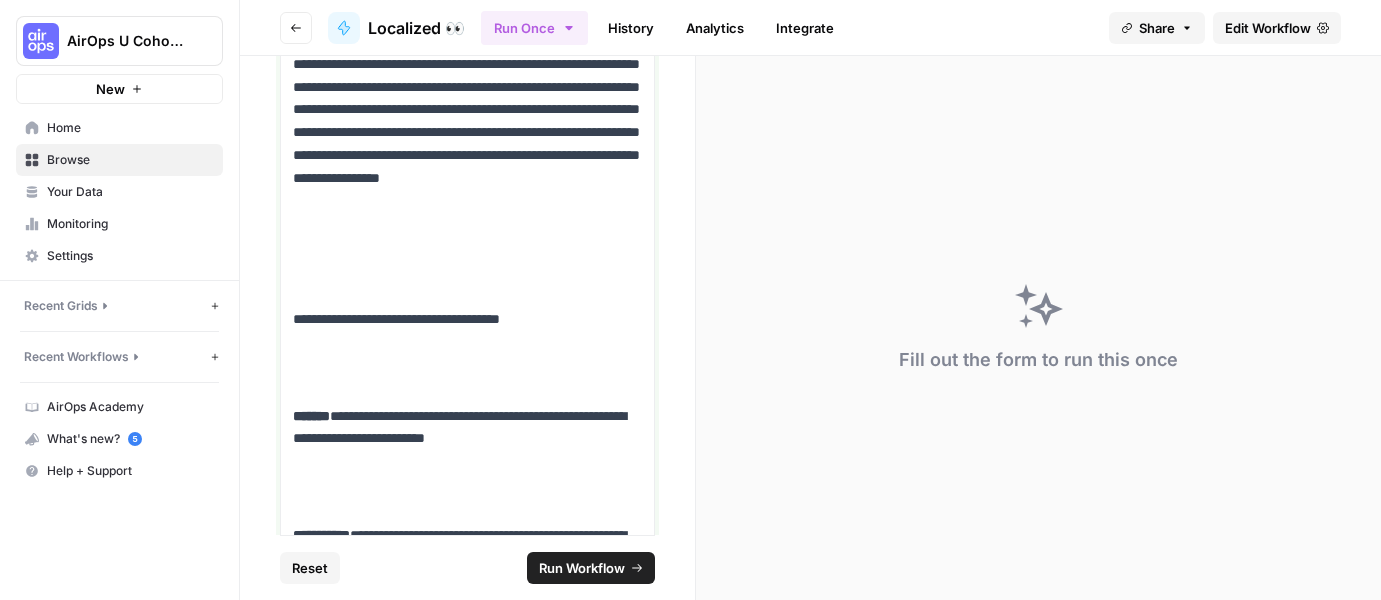 scroll, scrollTop: 2877, scrollLeft: 0, axis: vertical 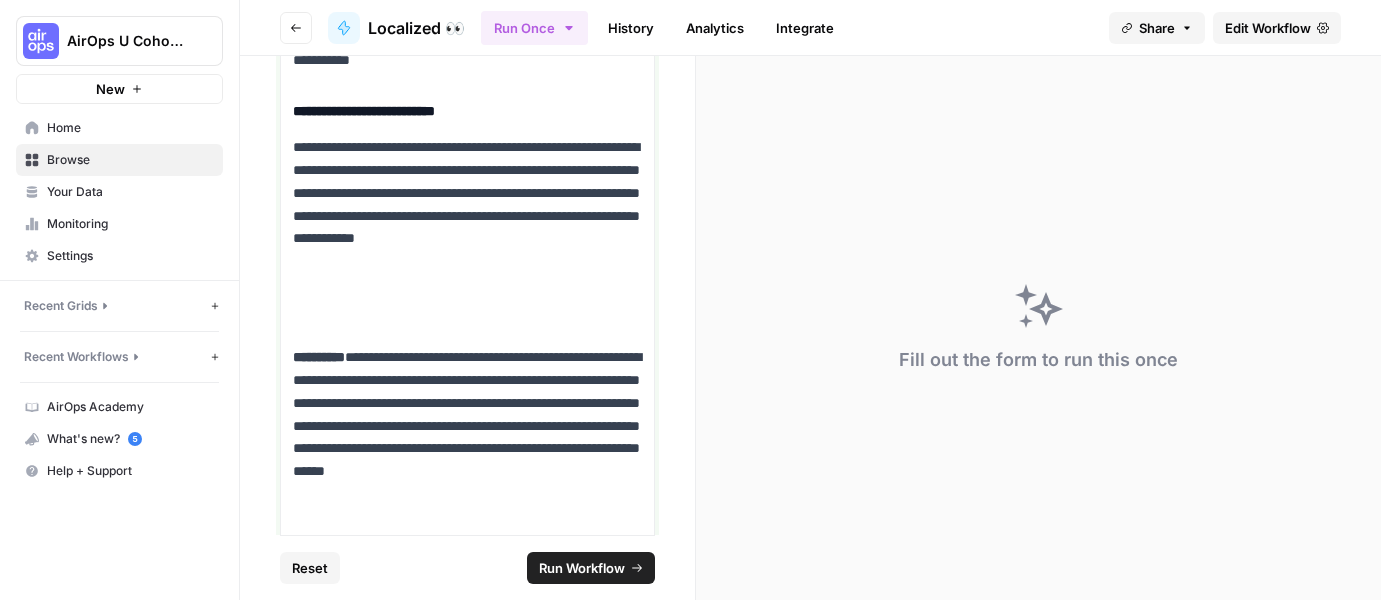 click at bounding box center (467, 310) 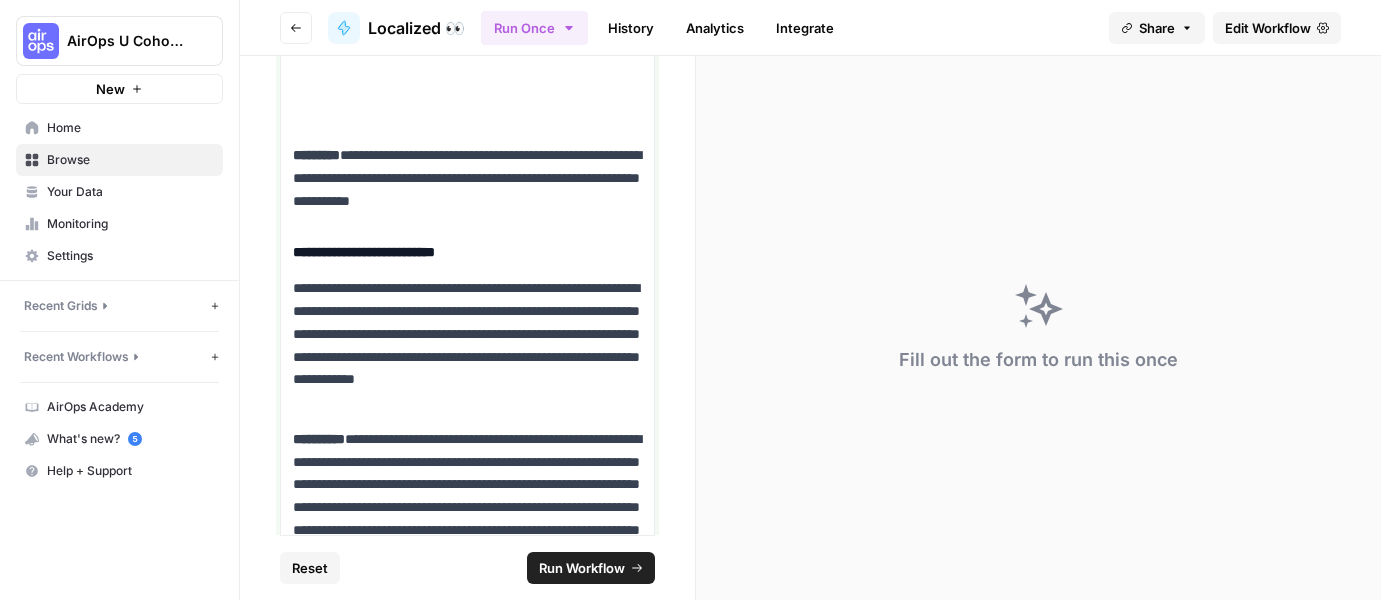 scroll, scrollTop: 2315, scrollLeft: 0, axis: vertical 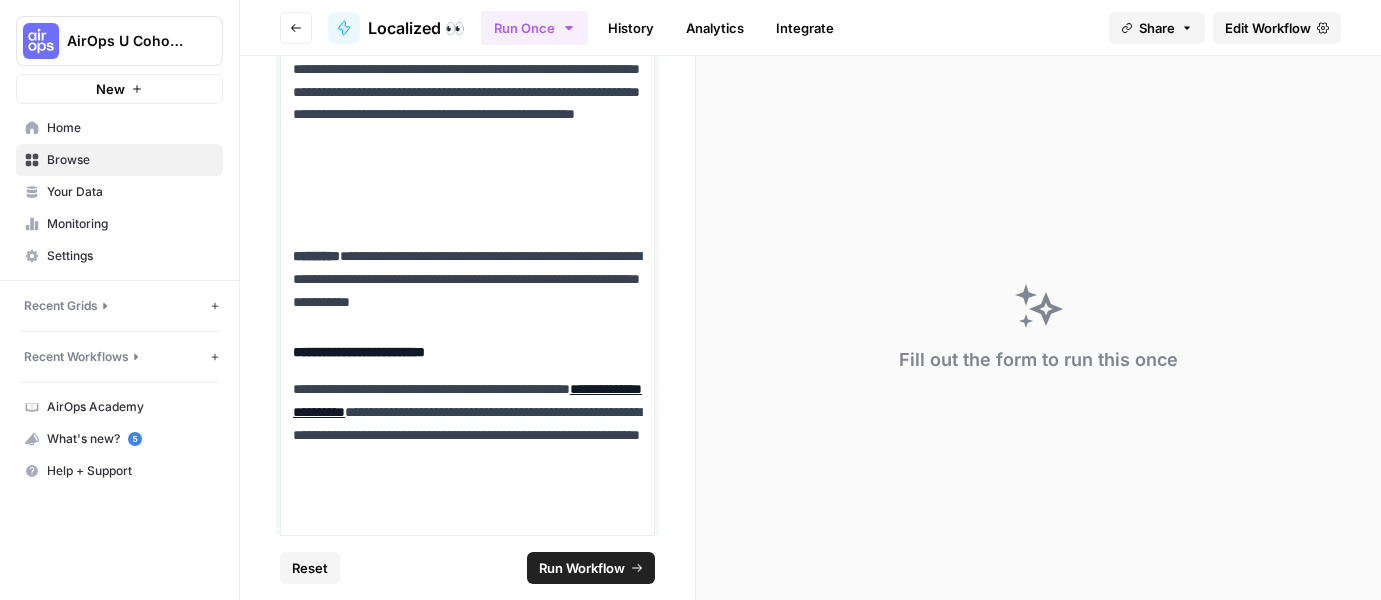 click at bounding box center [467, 209] 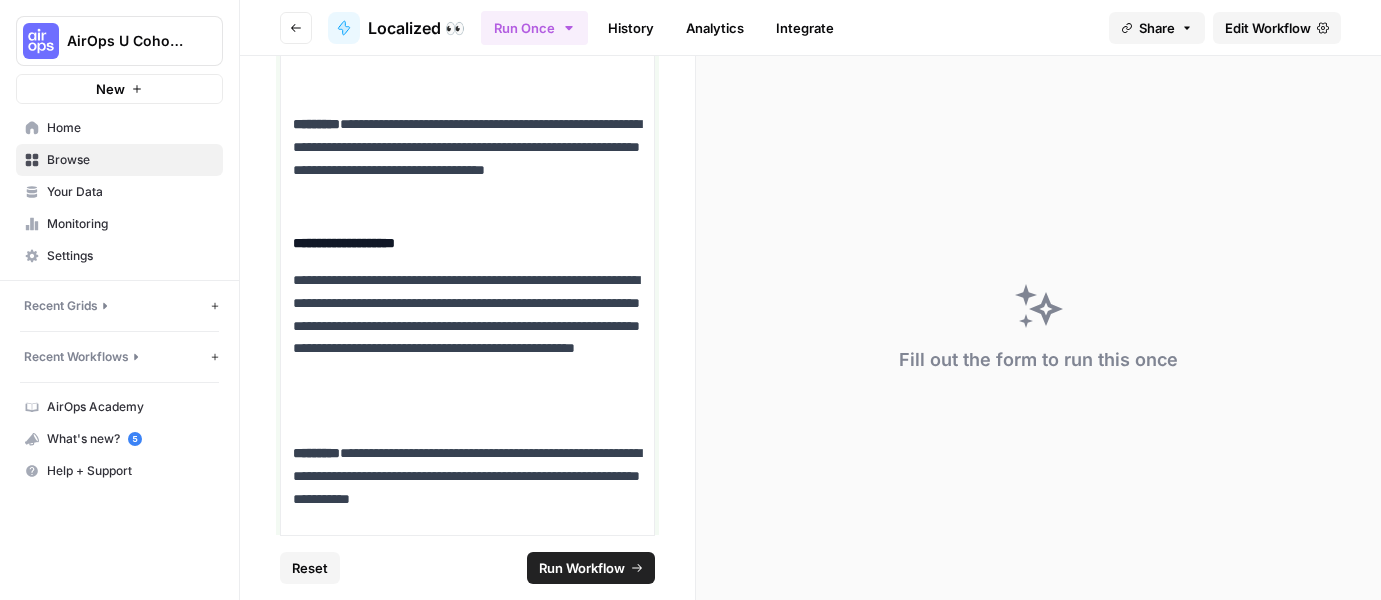 scroll, scrollTop: 2080, scrollLeft: 0, axis: vertical 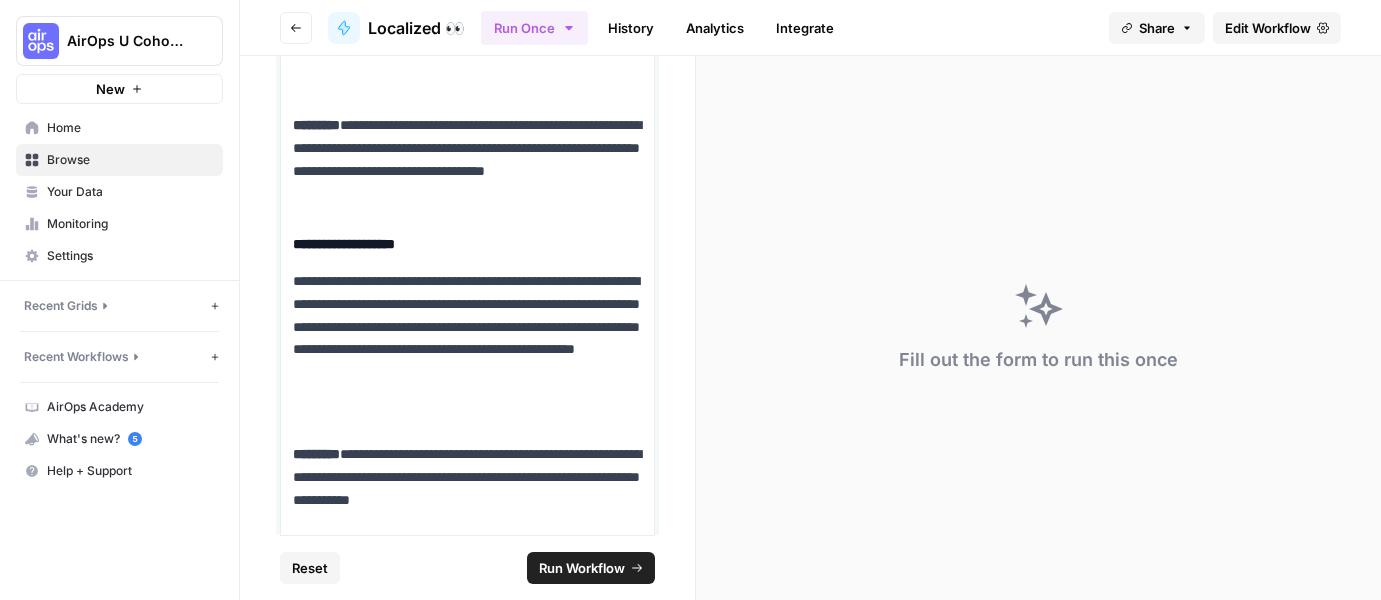 click on "**********" at bounding box center (467, 5235) 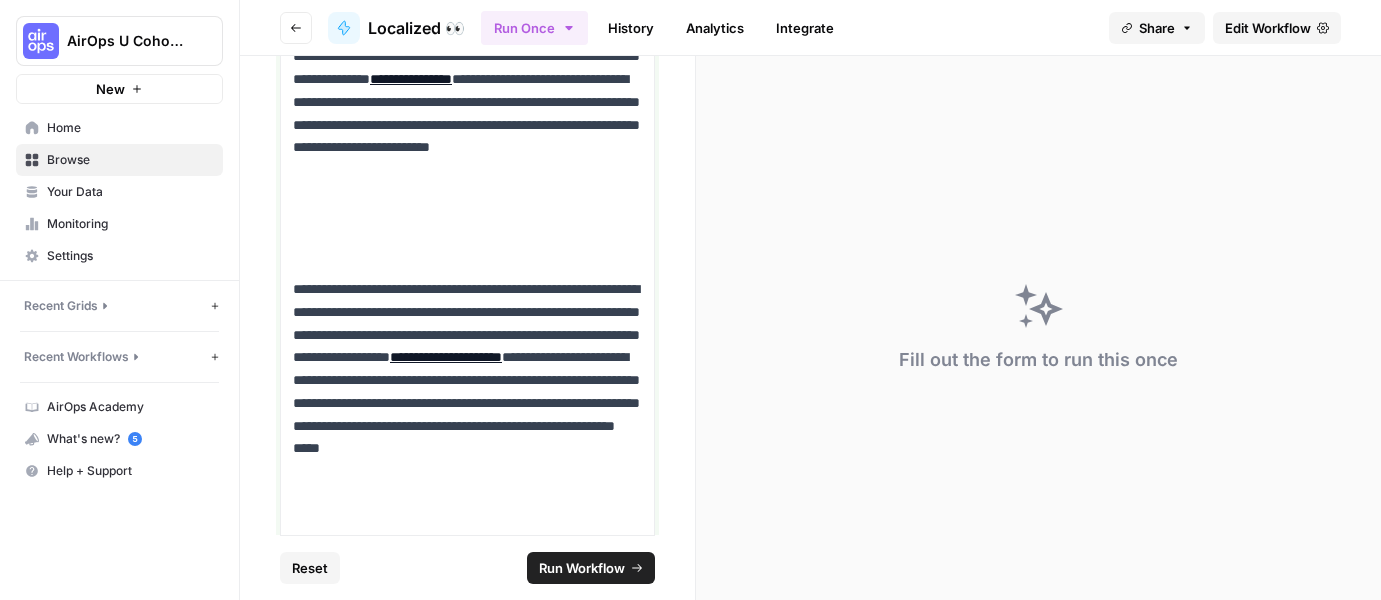 scroll, scrollTop: 957, scrollLeft: 0, axis: vertical 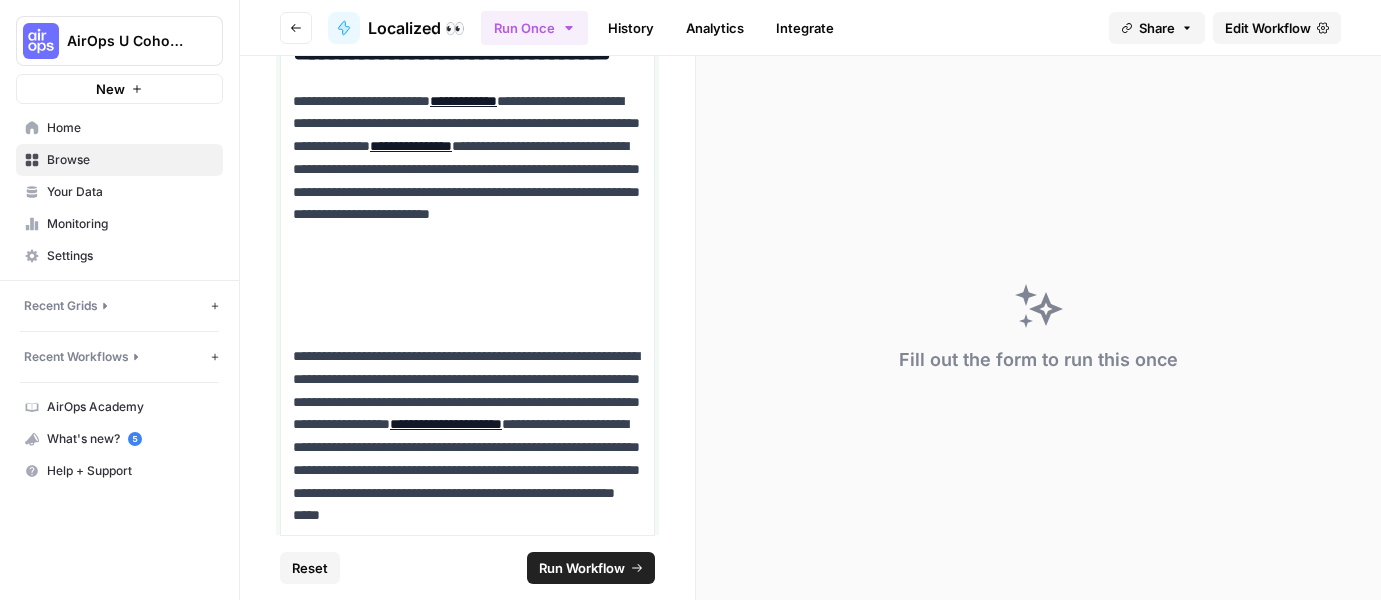 click at bounding box center (467, 309) 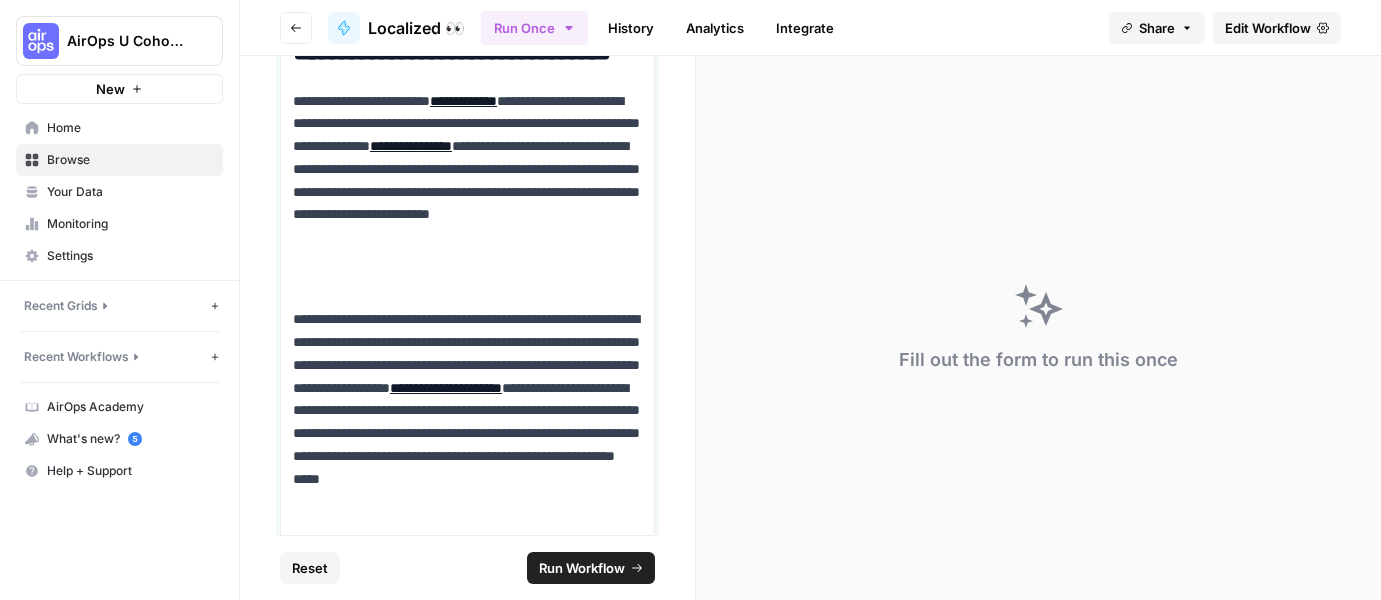 click on "**********" at bounding box center (467, 192) 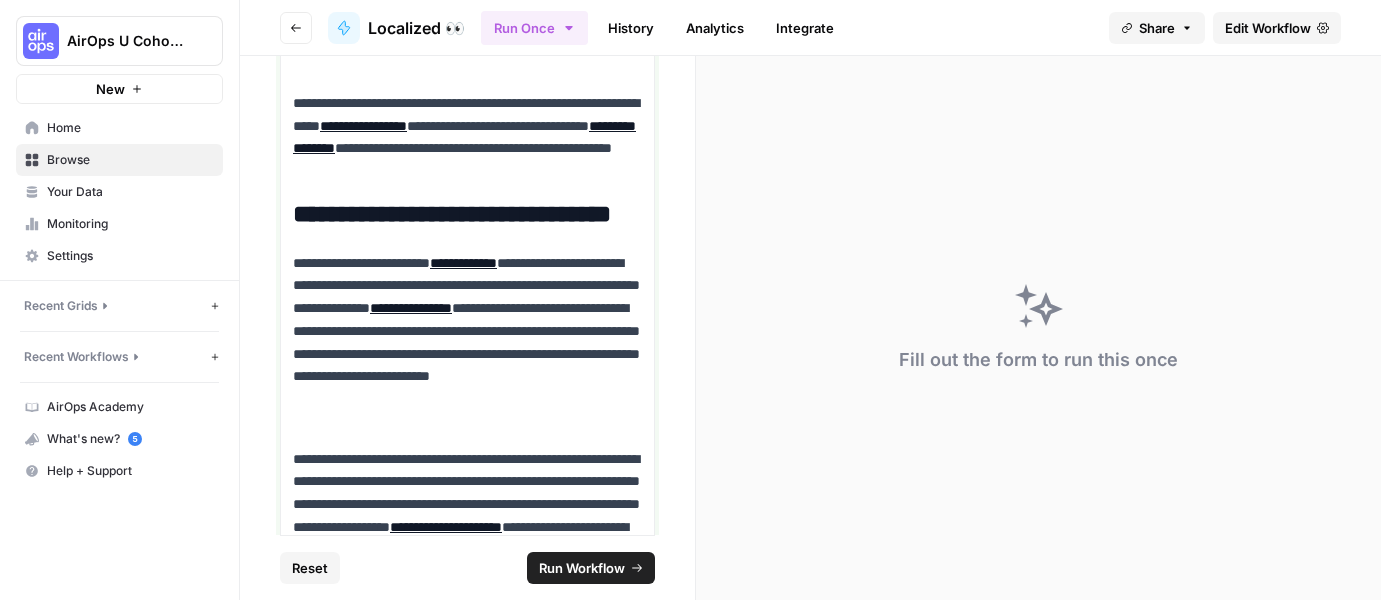 scroll, scrollTop: 733, scrollLeft: 0, axis: vertical 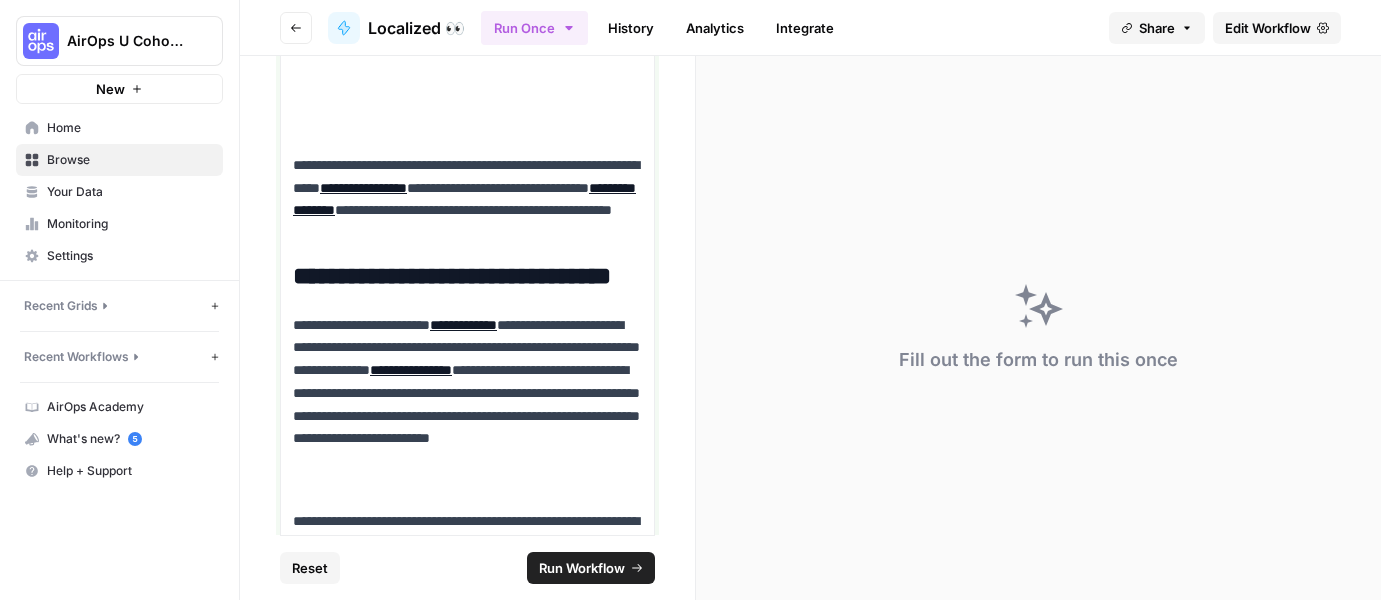 click at bounding box center (467, 117) 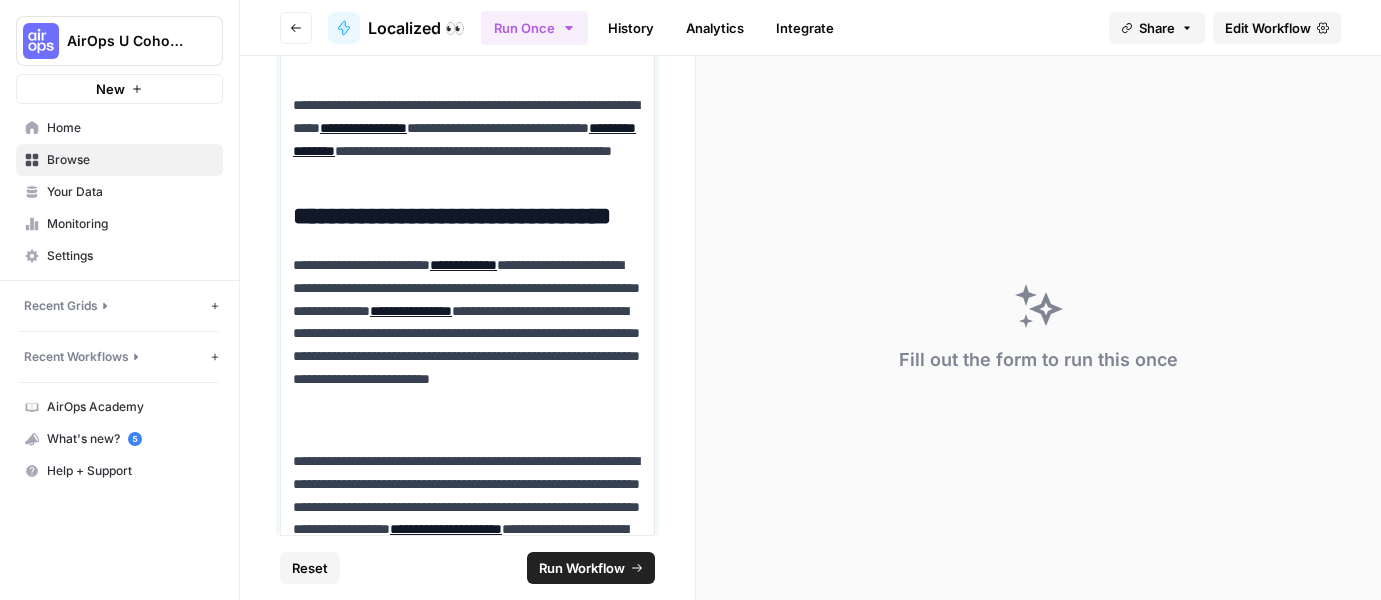 scroll, scrollTop: 145, scrollLeft: 0, axis: vertical 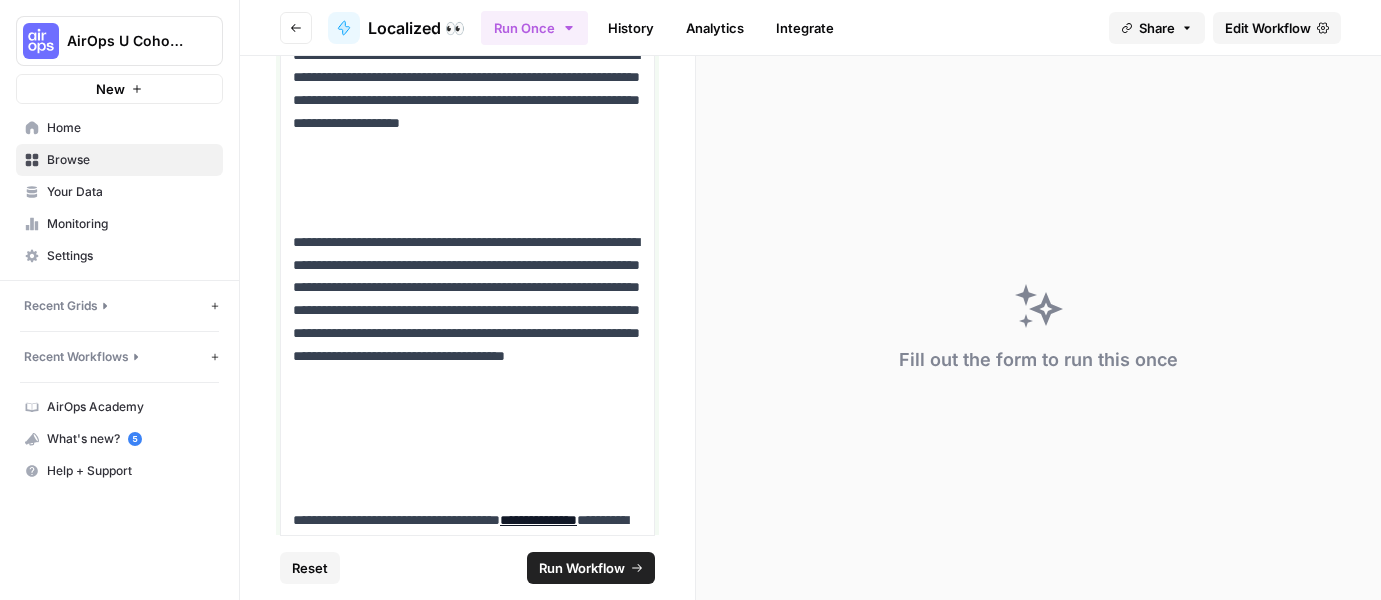 click at bounding box center [467, 194] 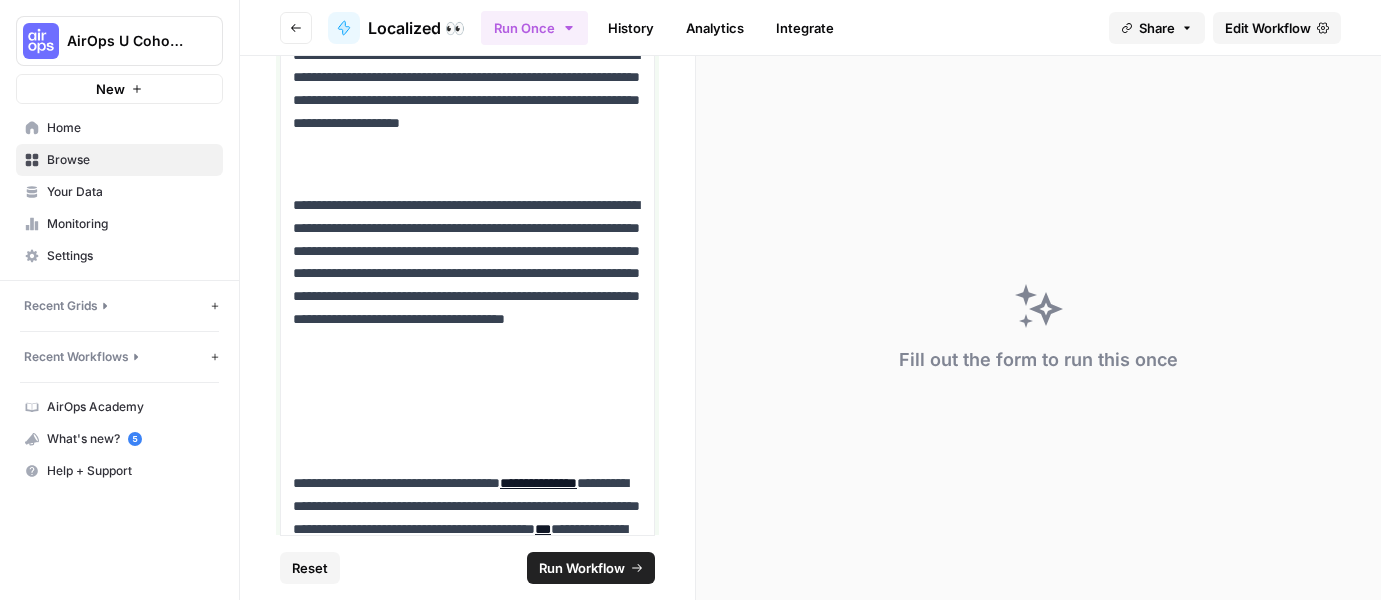 click on "**********" at bounding box center (467, 112) 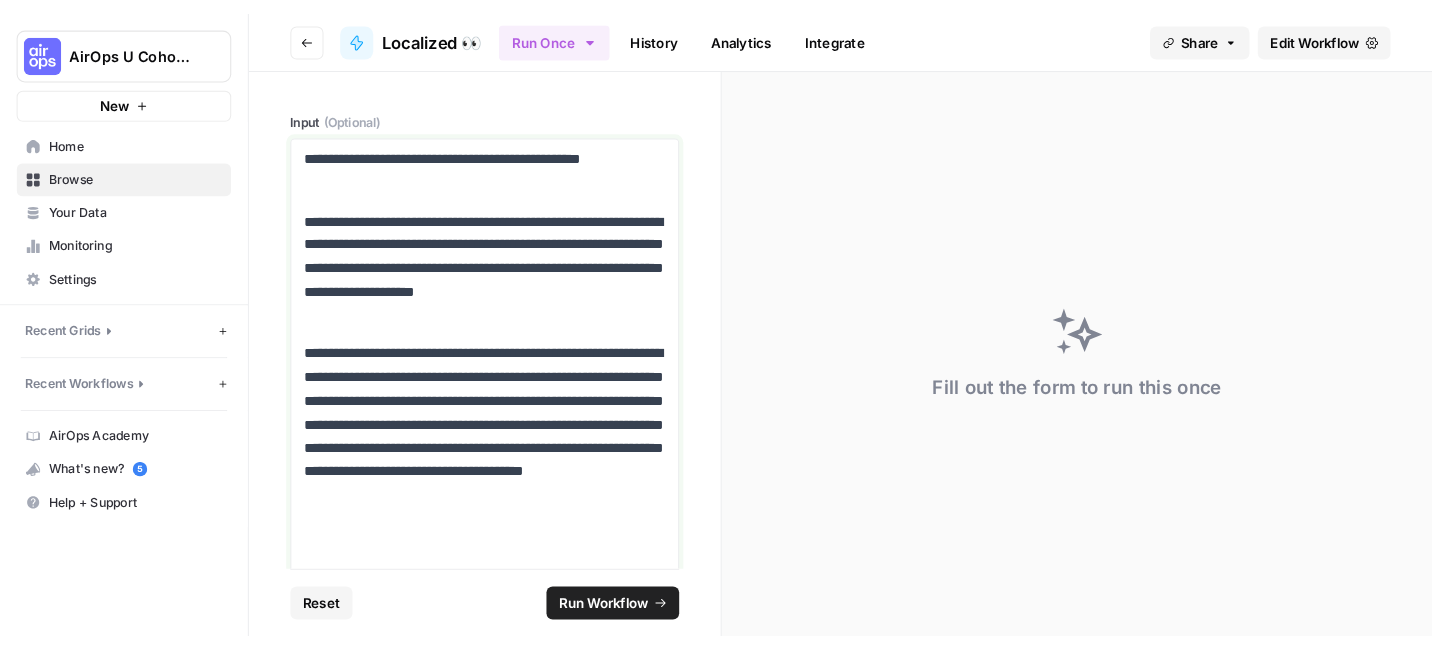 scroll, scrollTop: 0, scrollLeft: 0, axis: both 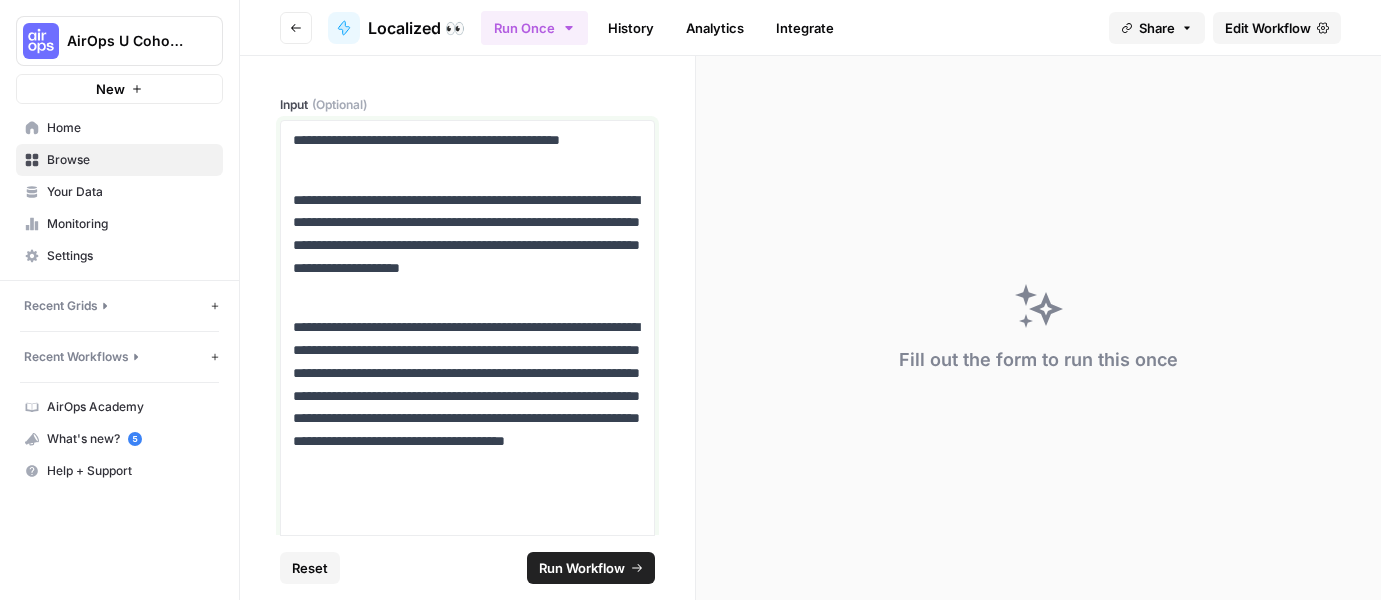 click on "**********" at bounding box center (467, 152) 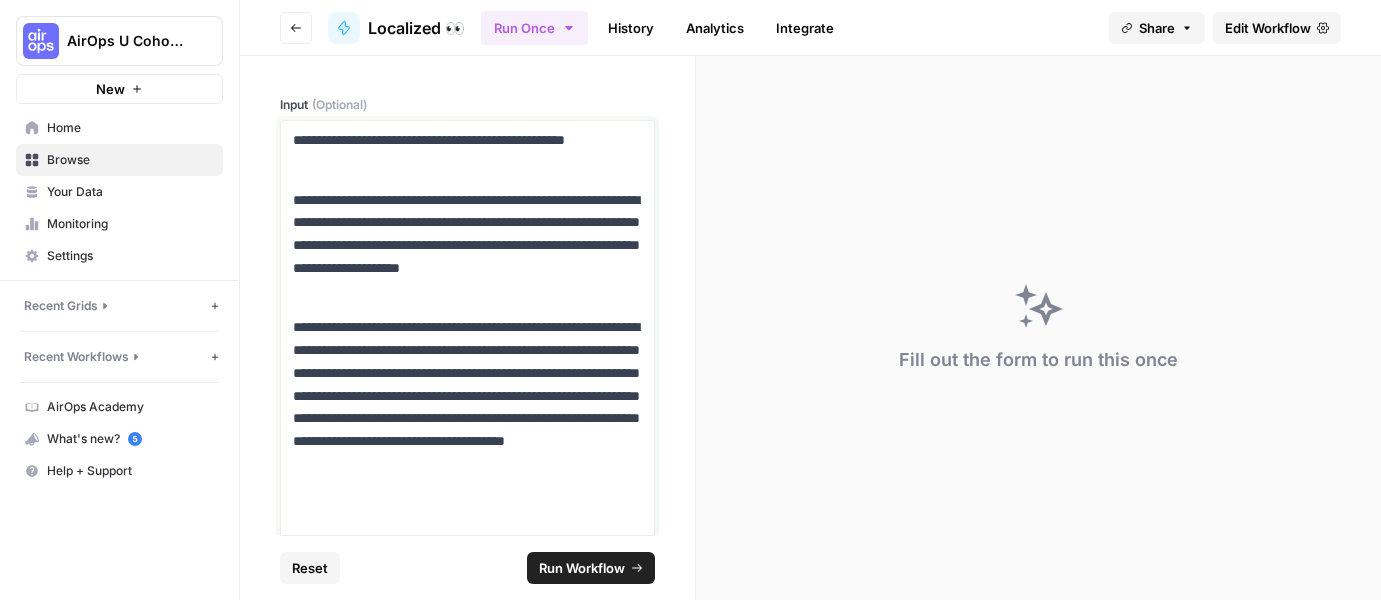 drag, startPoint x: 382, startPoint y: 161, endPoint x: 277, endPoint y: 130, distance: 109.48059 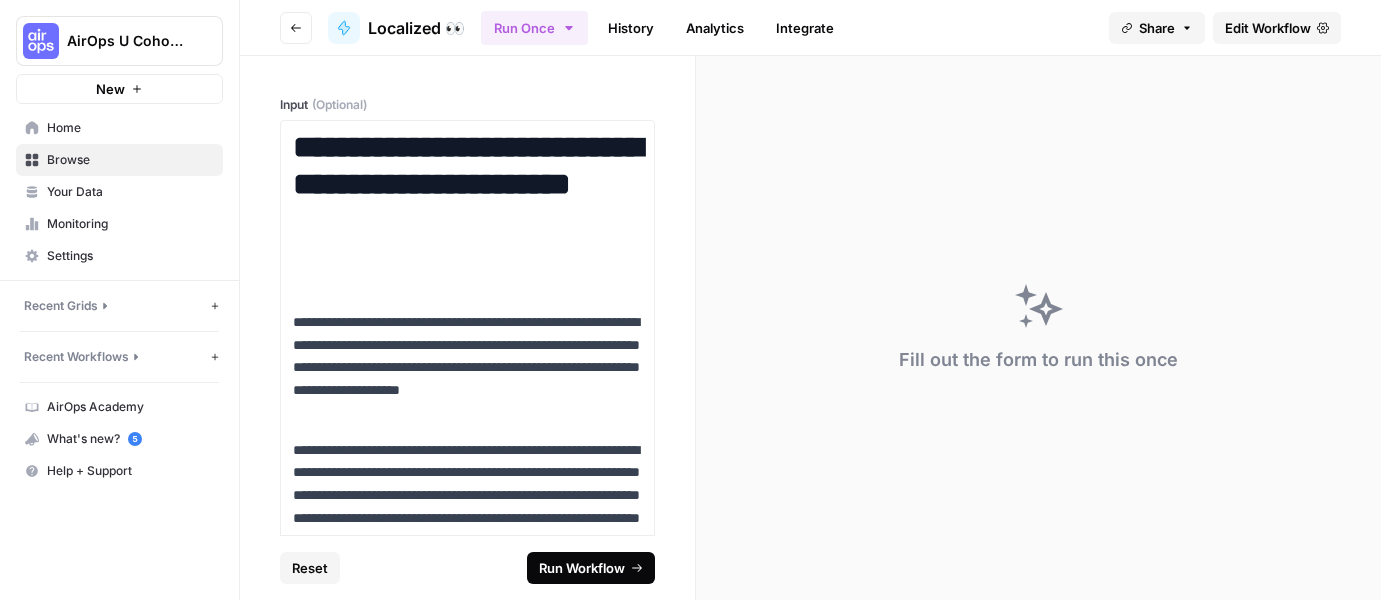 click on "Run Workflow" at bounding box center (582, 568) 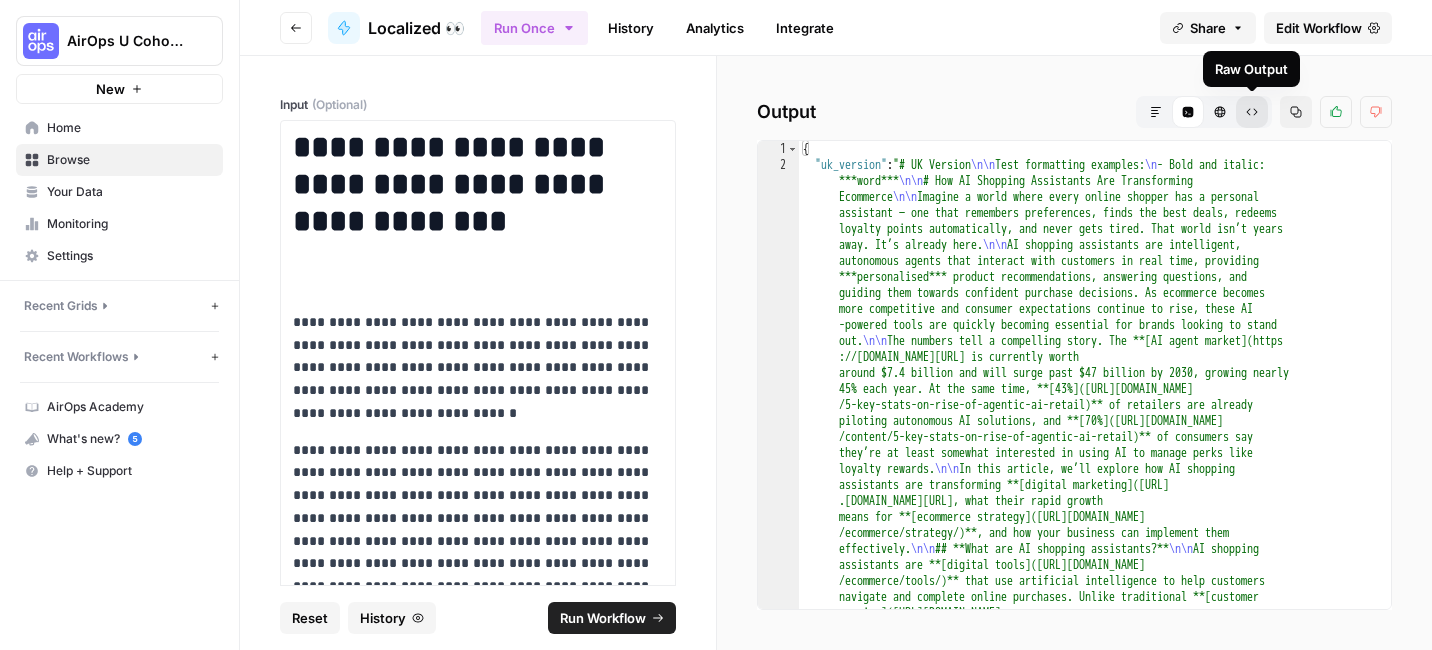 click 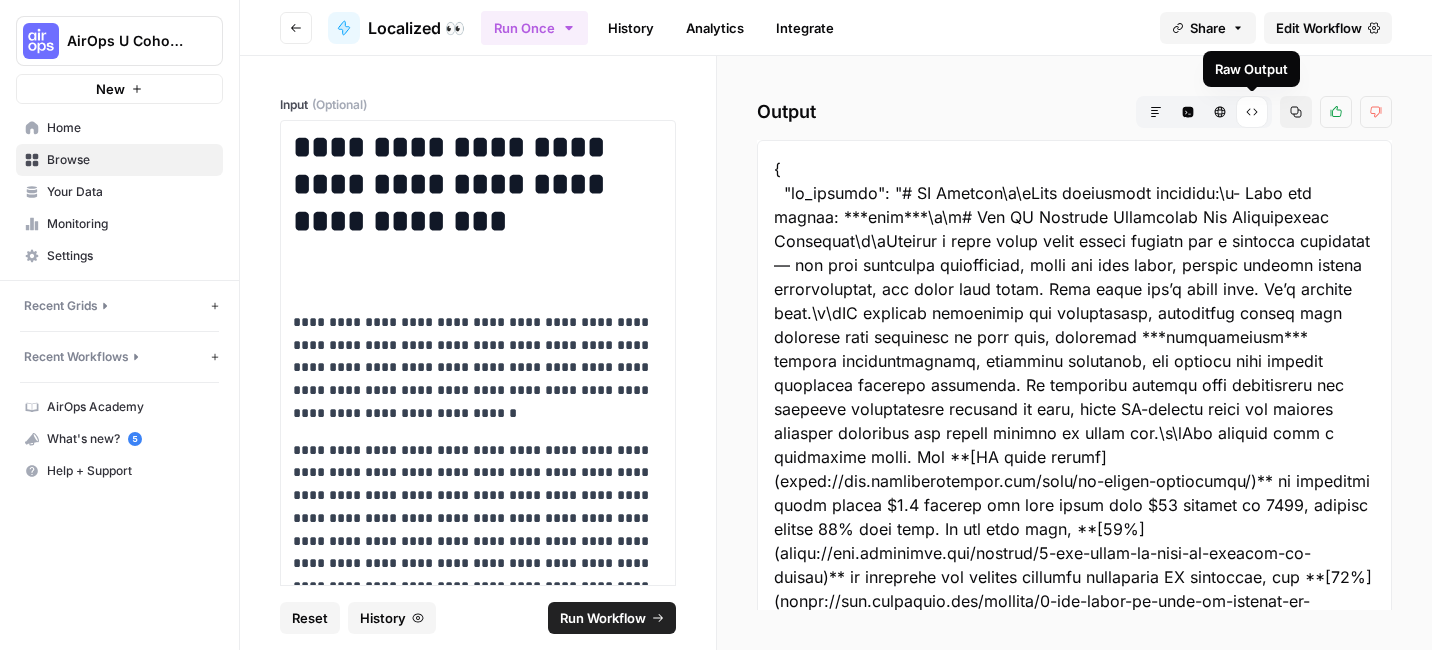 click 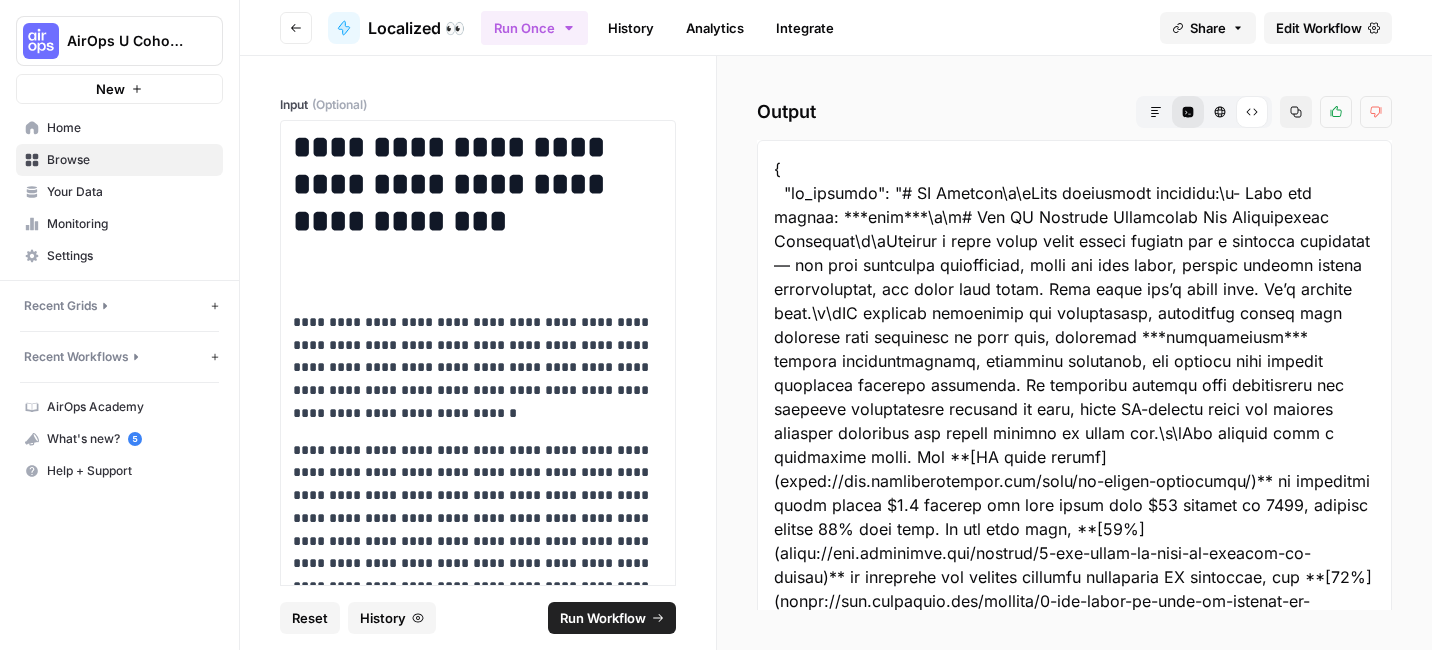 click 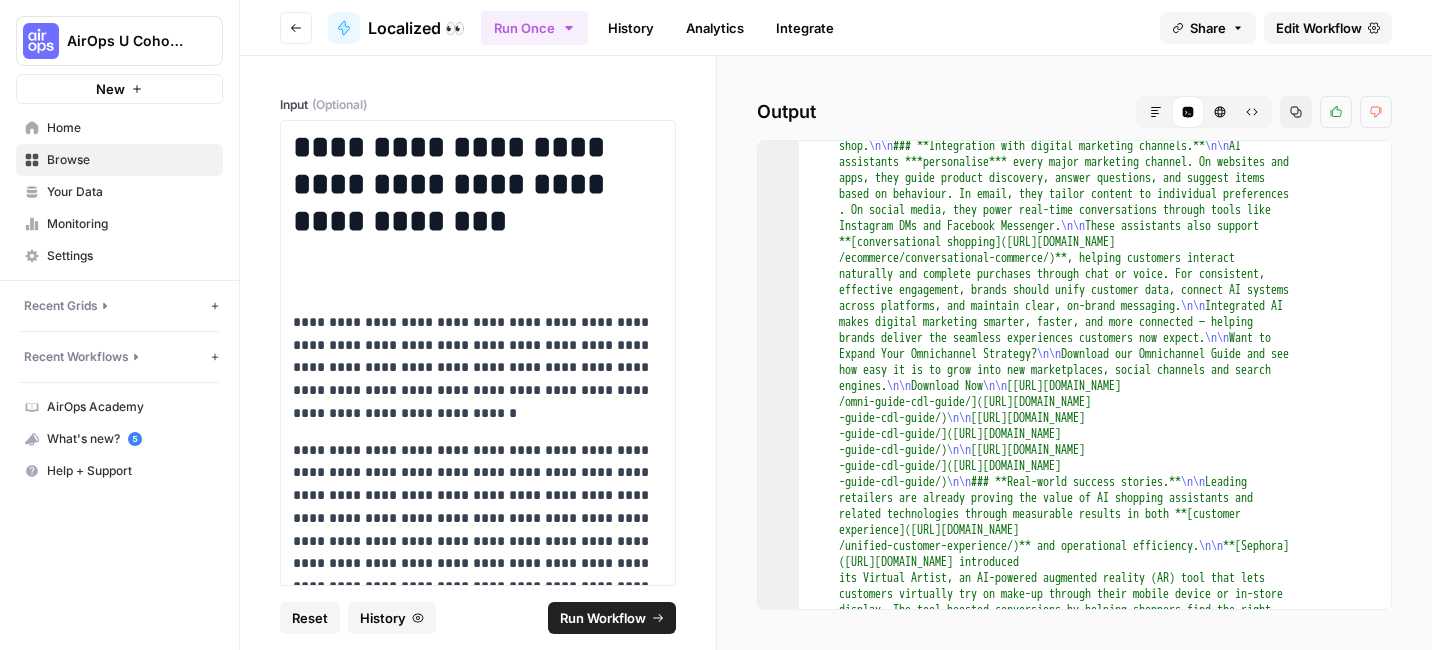scroll, scrollTop: 2633, scrollLeft: 0, axis: vertical 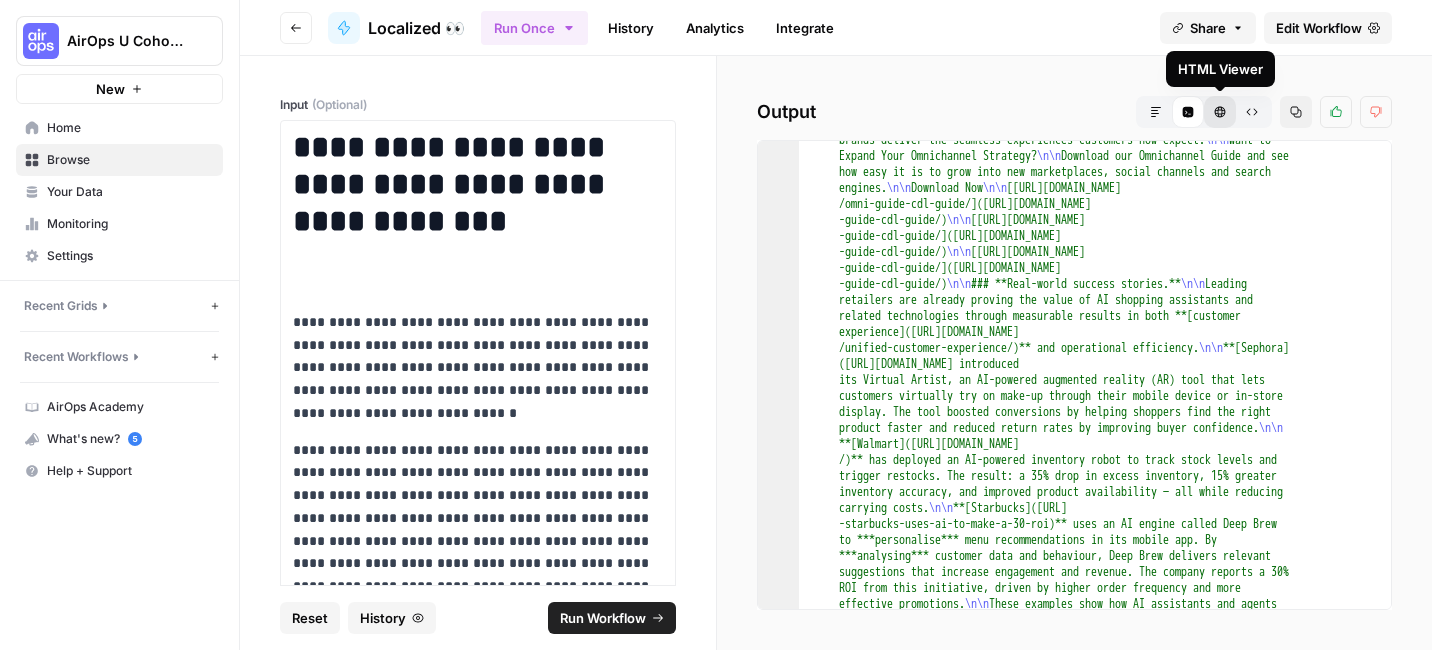 click 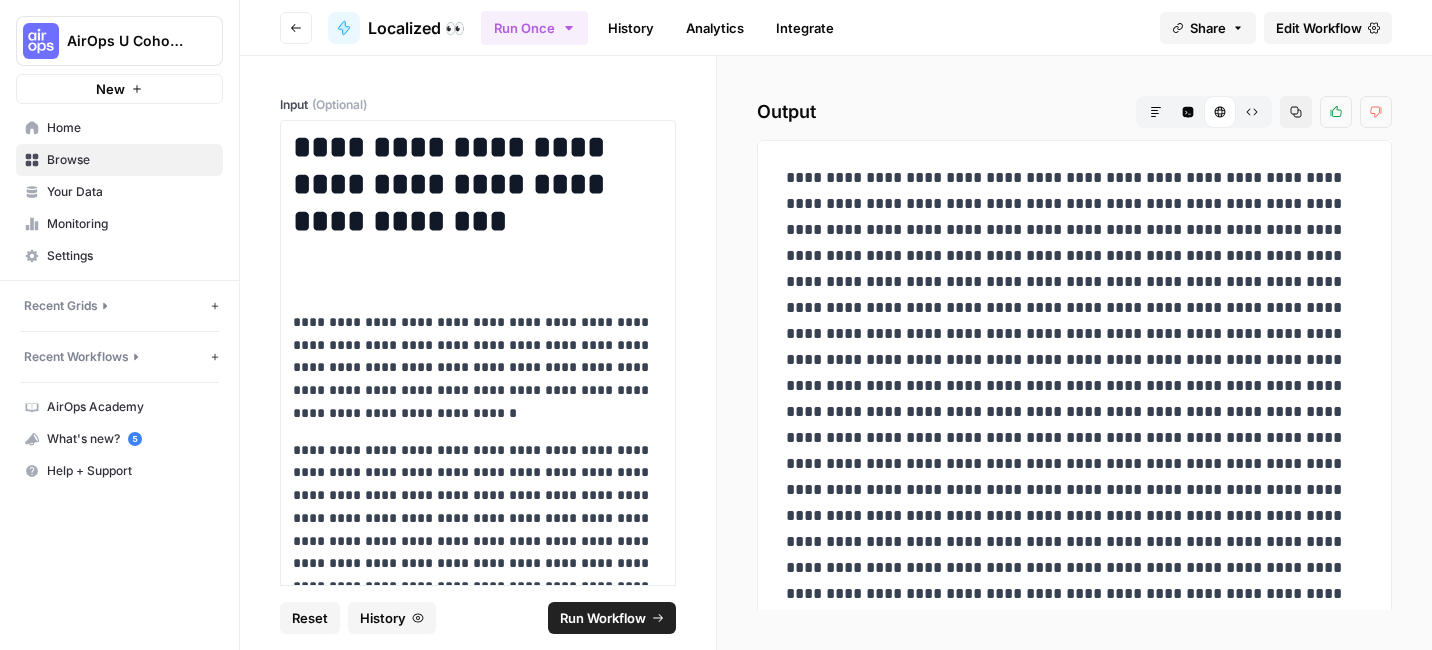 click 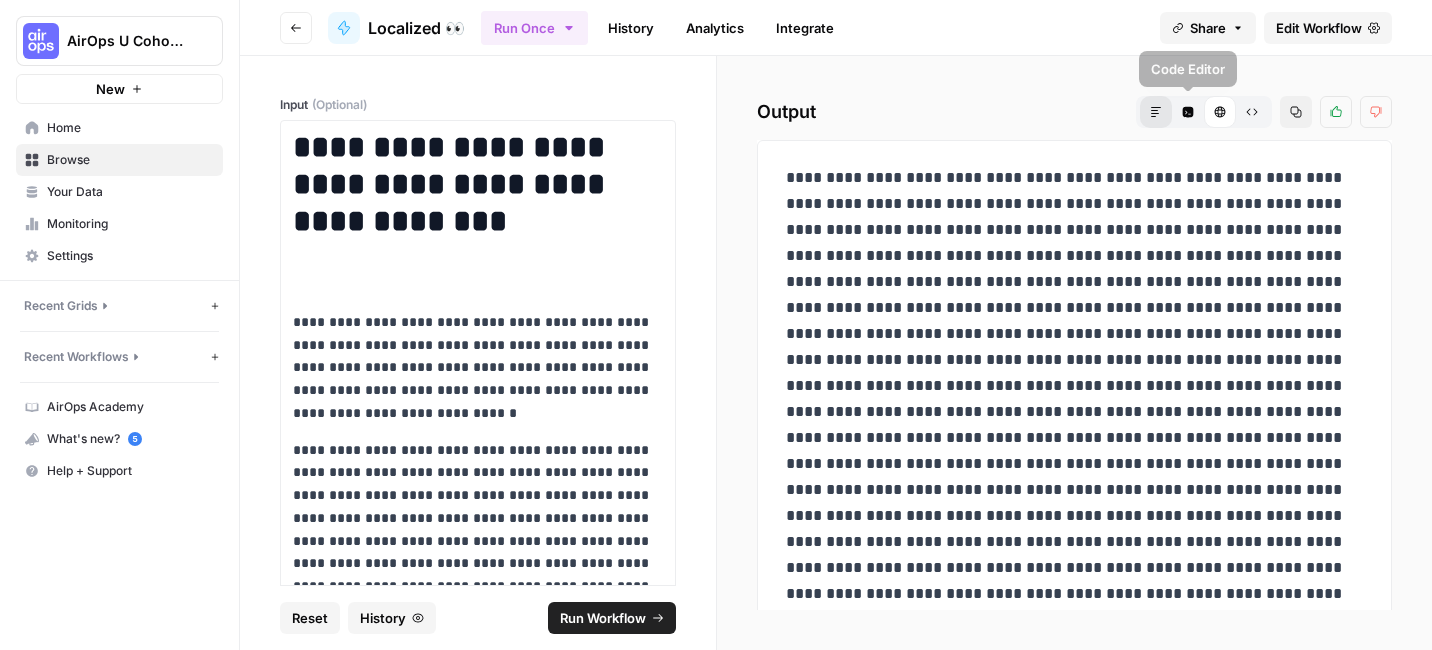 click on "Markdown" at bounding box center (1156, 112) 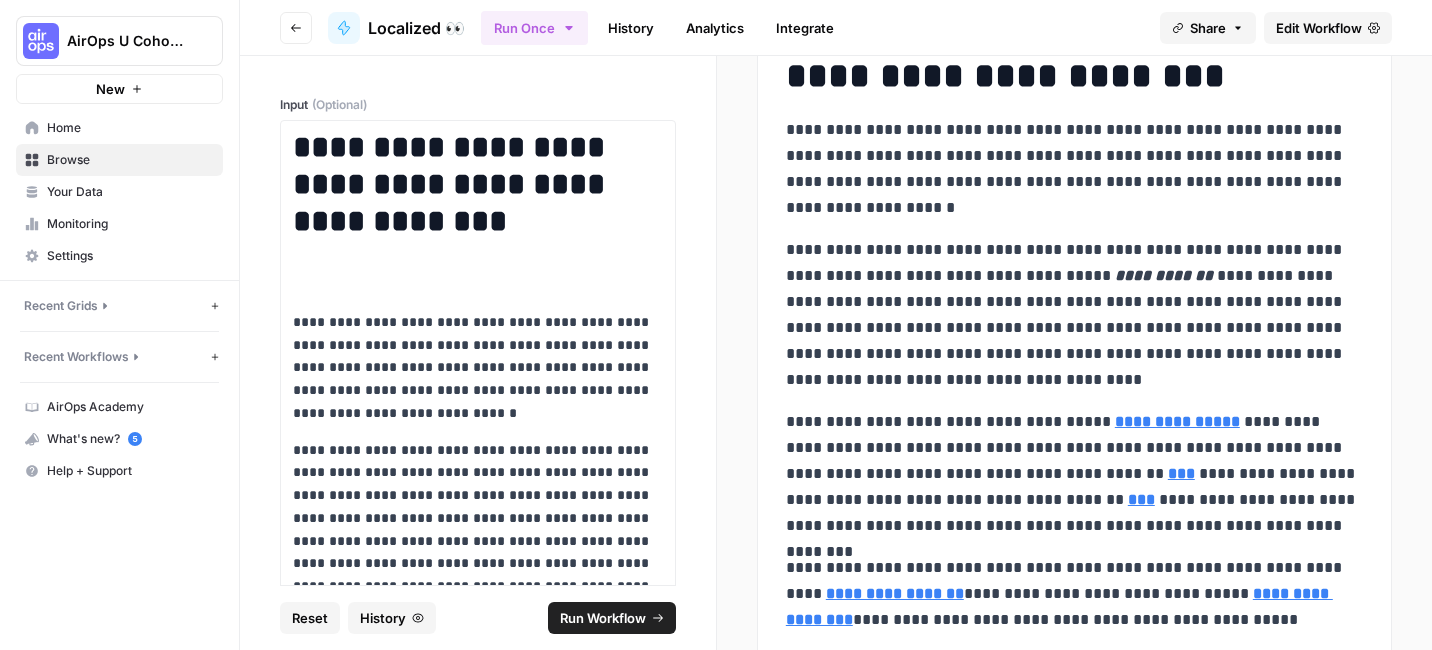 scroll, scrollTop: 486, scrollLeft: 0, axis: vertical 